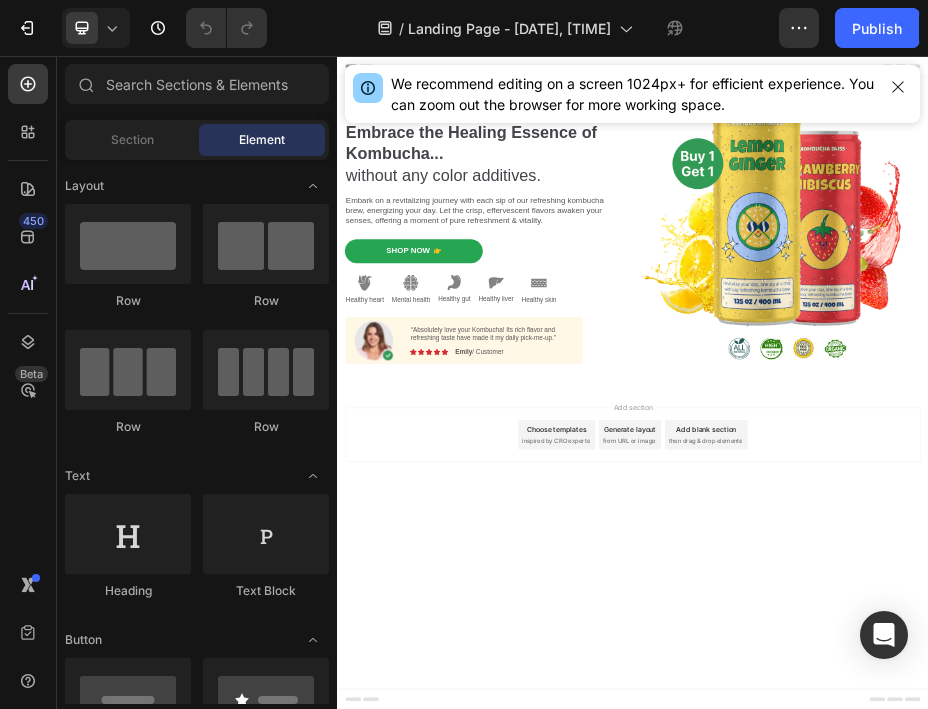 scroll, scrollTop: 0, scrollLeft: 0, axis: both 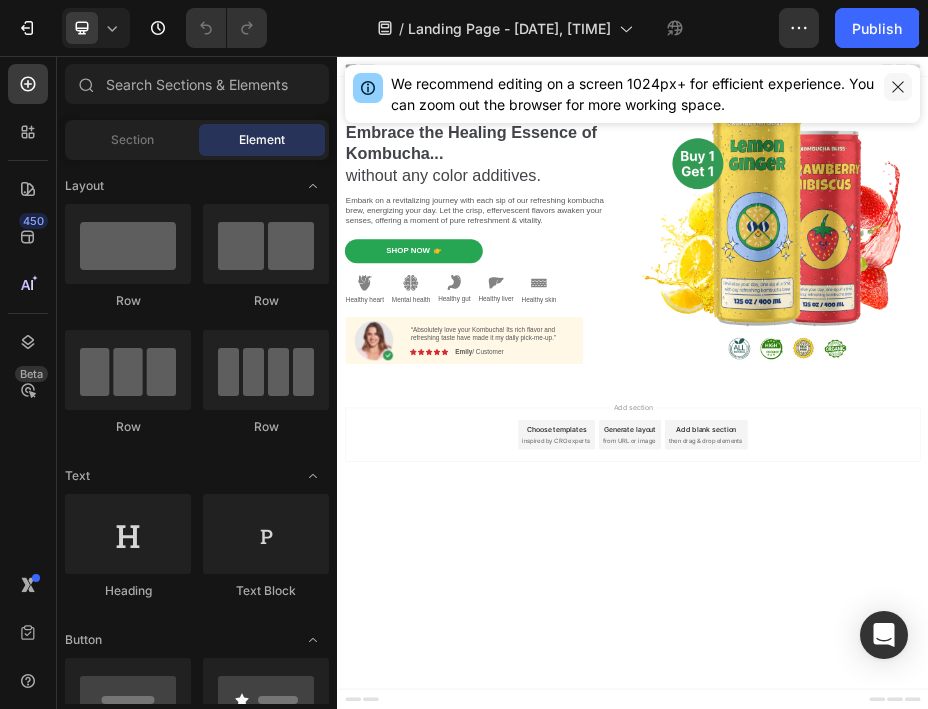 click 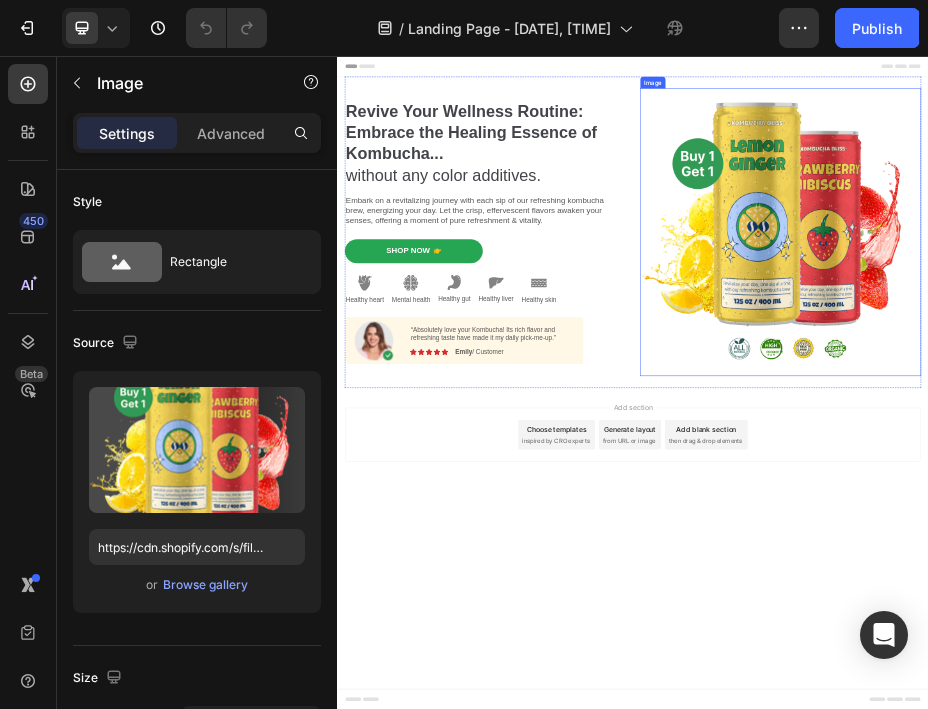 click at bounding box center (1237, 413) 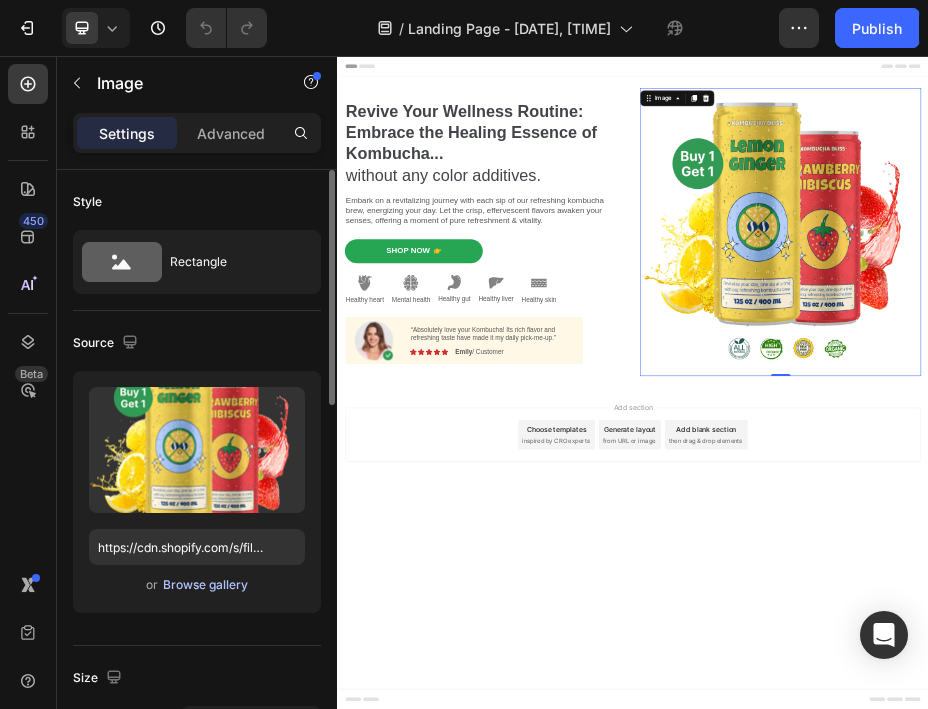 click on "Browse gallery" at bounding box center [205, 585] 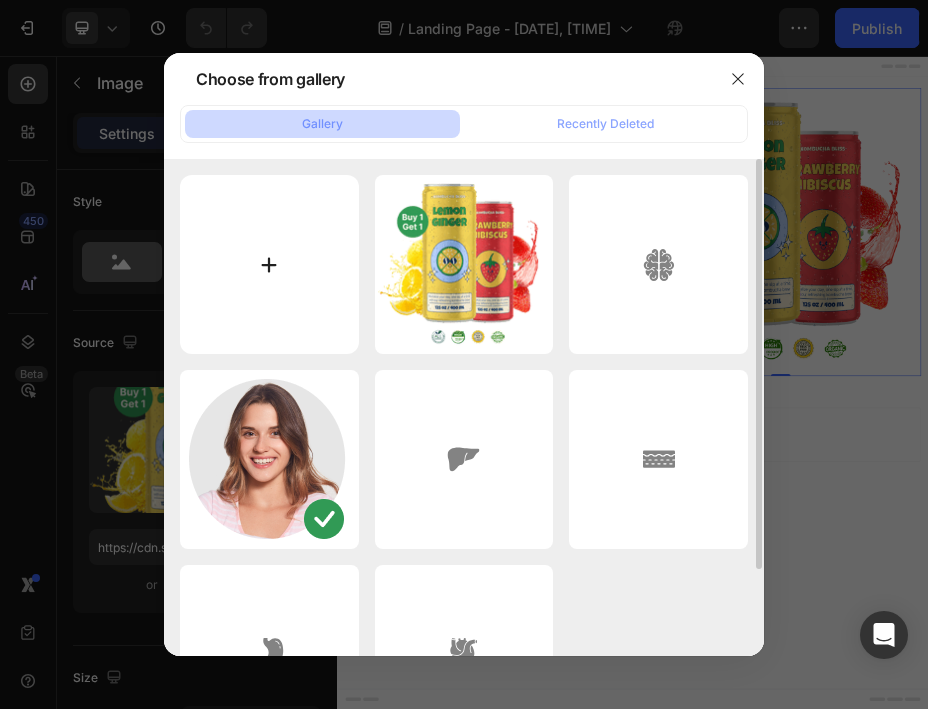 click at bounding box center [269, 264] 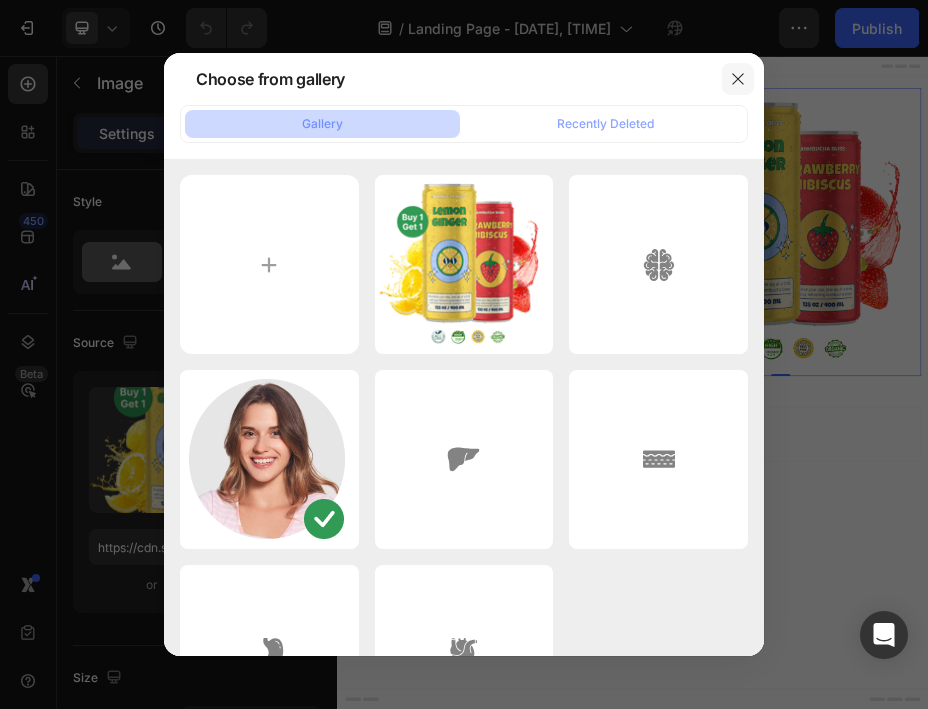 click 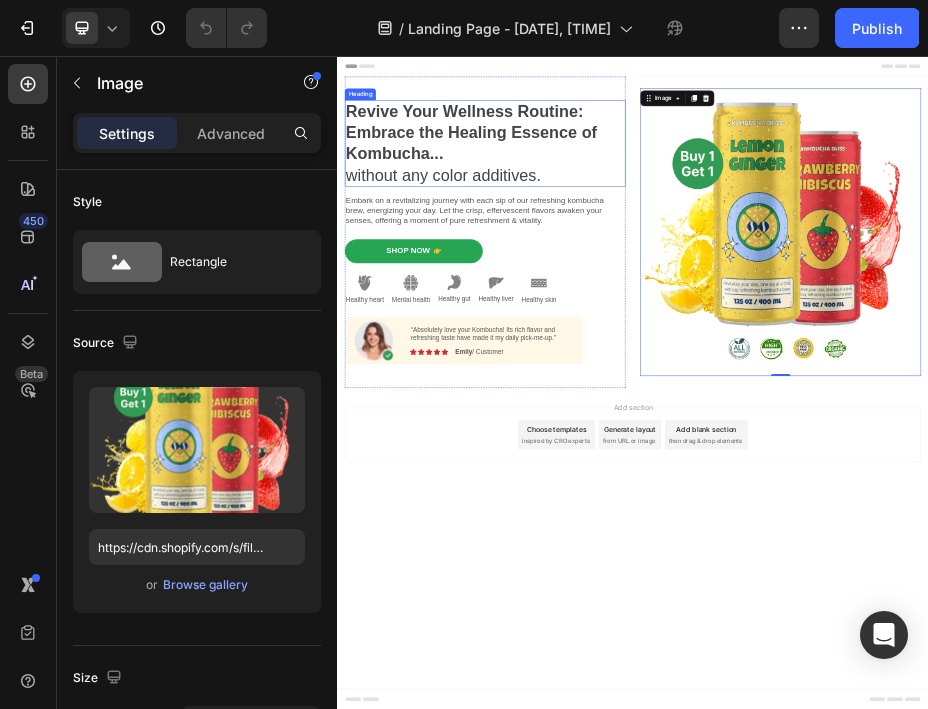click on "Revive Your Wellness Routine: Embrace the Healing Essence of Kombucha..." at bounding box center [609, 210] 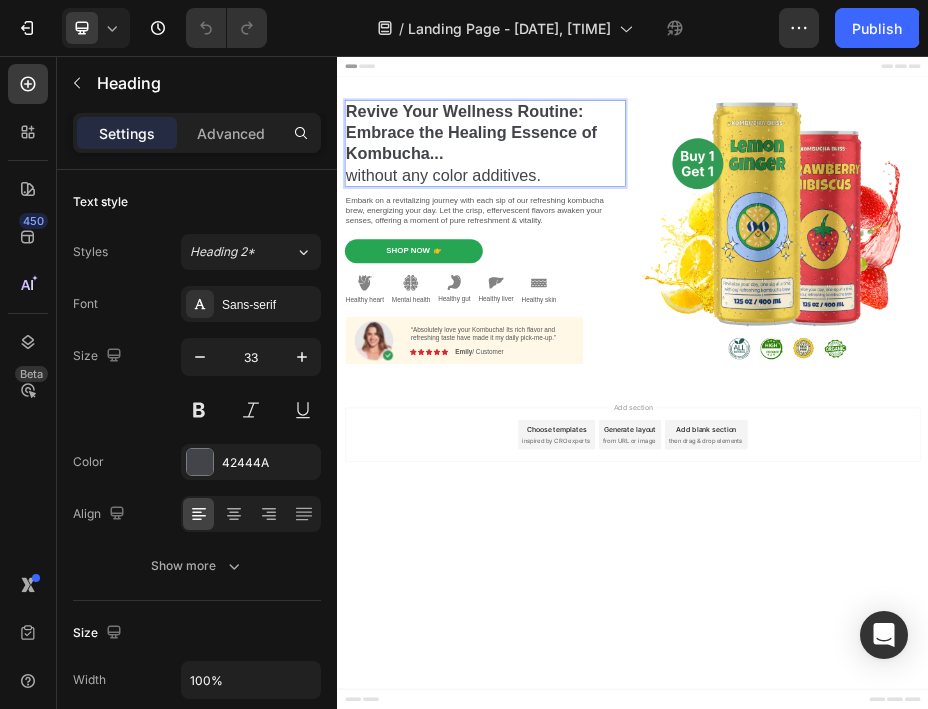 drag, startPoint x: 359, startPoint y: 156, endPoint x: 443, endPoint y: 92, distance: 105.60303 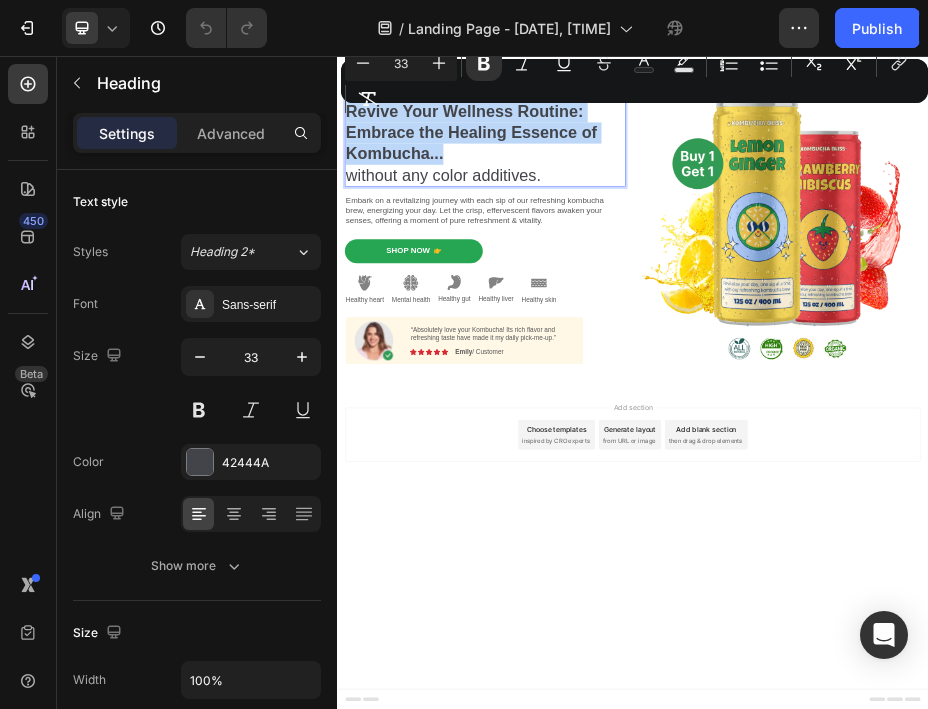 drag, startPoint x: 359, startPoint y: 168, endPoint x: 571, endPoint y: 255, distance: 229.15715 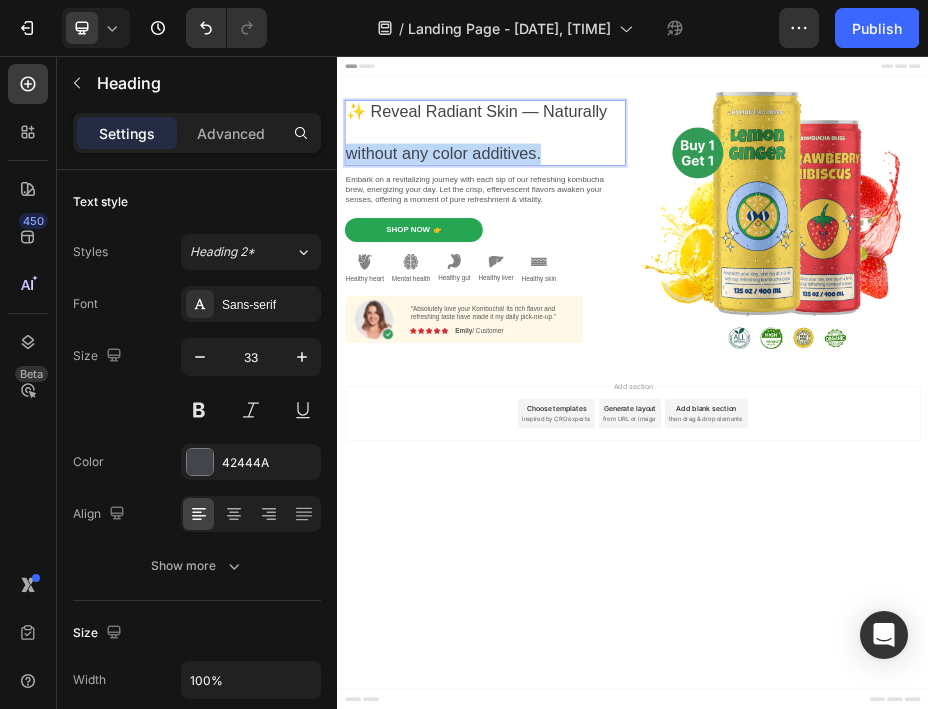 drag, startPoint x: 773, startPoint y: 247, endPoint x: 298, endPoint y: 243, distance: 475.01685 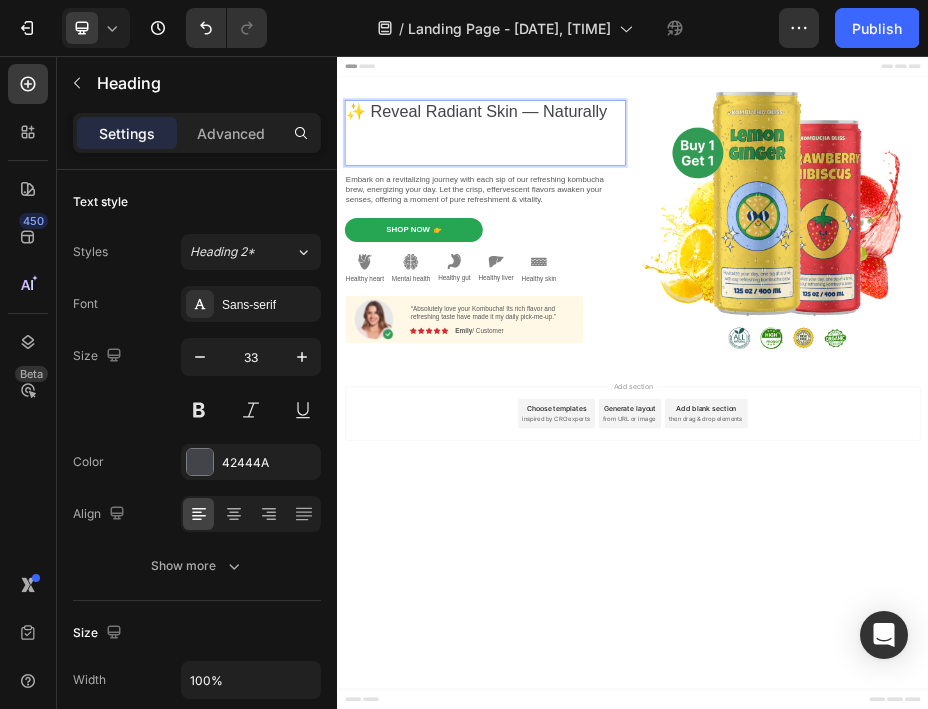 click on "✨ Reveal Radiant Skin — Naturally" at bounding box center (637, 211) 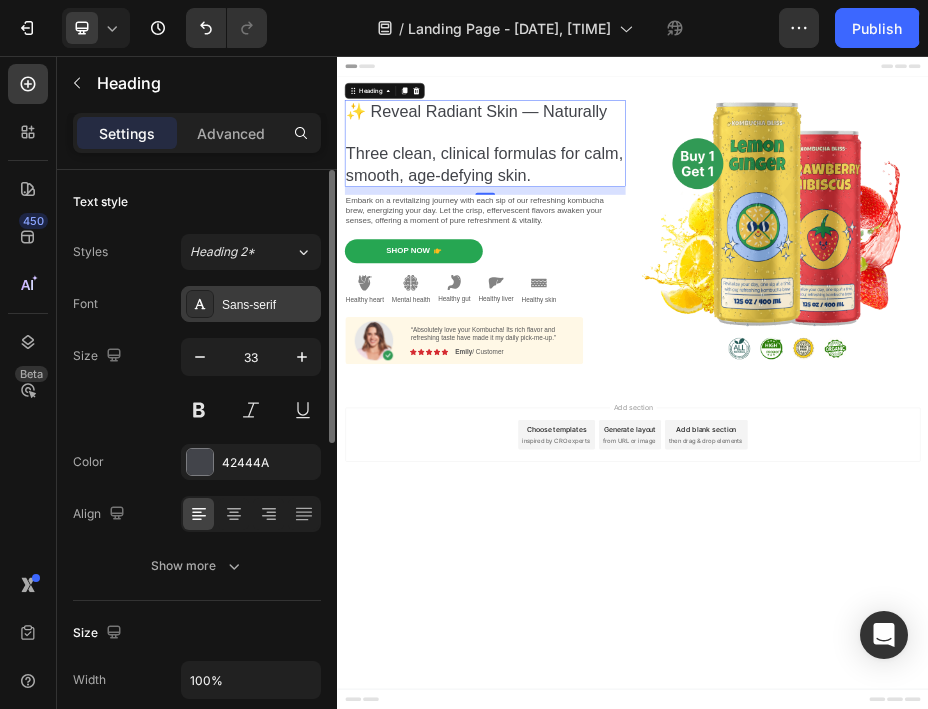 click on "Sans-serif" at bounding box center (269, 305) 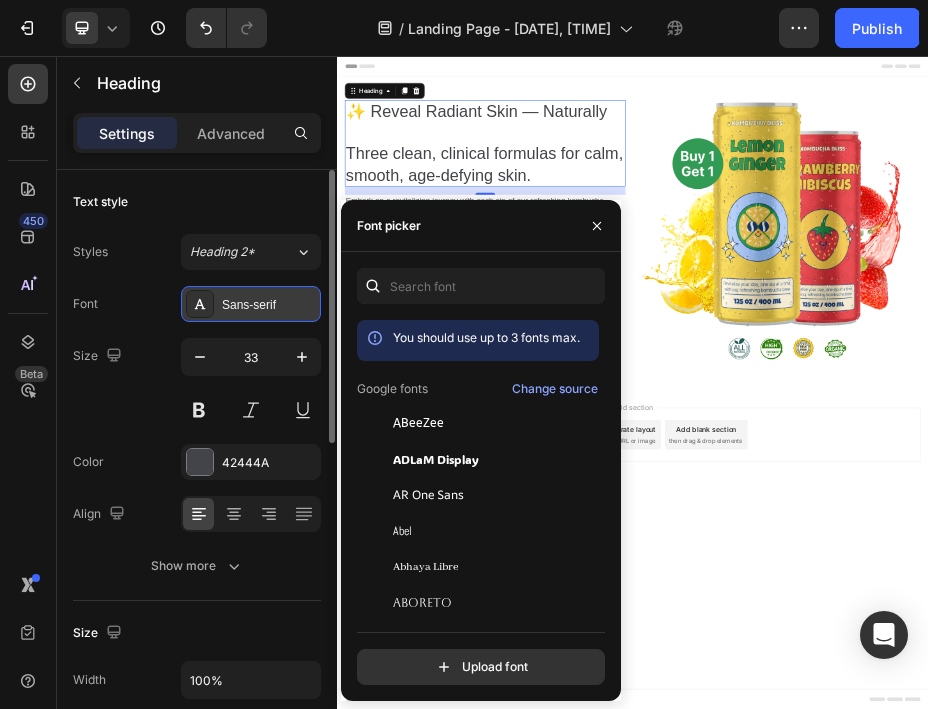 click on "Sans-serif" at bounding box center [269, 305] 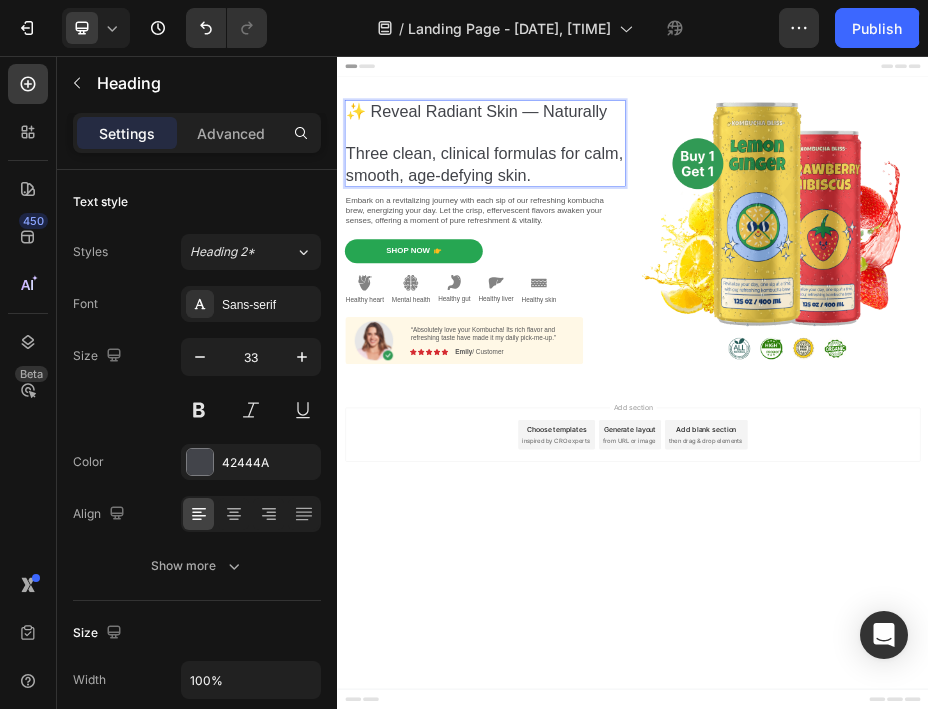 click on "✨ Reveal Radiant Skin — Naturally Three clean, clinical formulas for calm, smooth, age-defying skin." at bounding box center (637, 233) 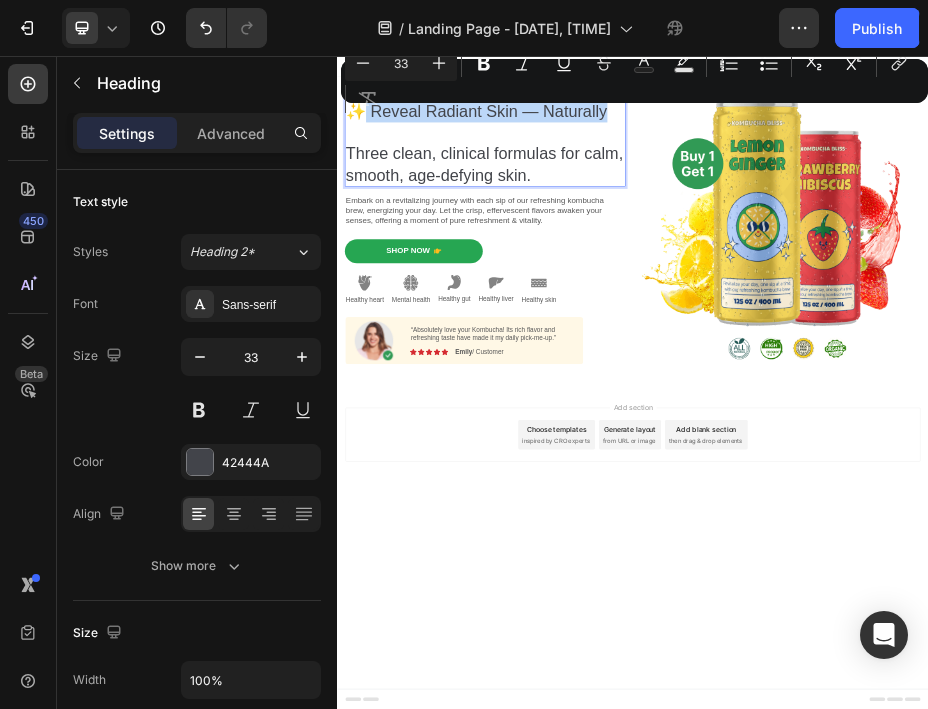 drag, startPoint x: 880, startPoint y: 175, endPoint x: 389, endPoint y: 160, distance: 491.22906 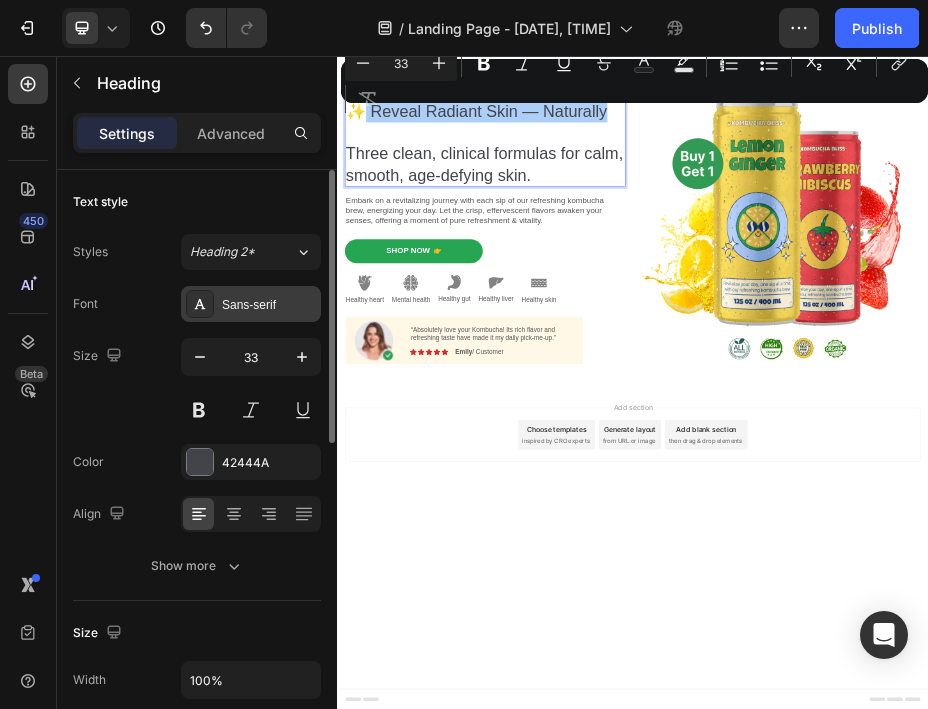 click on "Sans-serif" at bounding box center [251, 304] 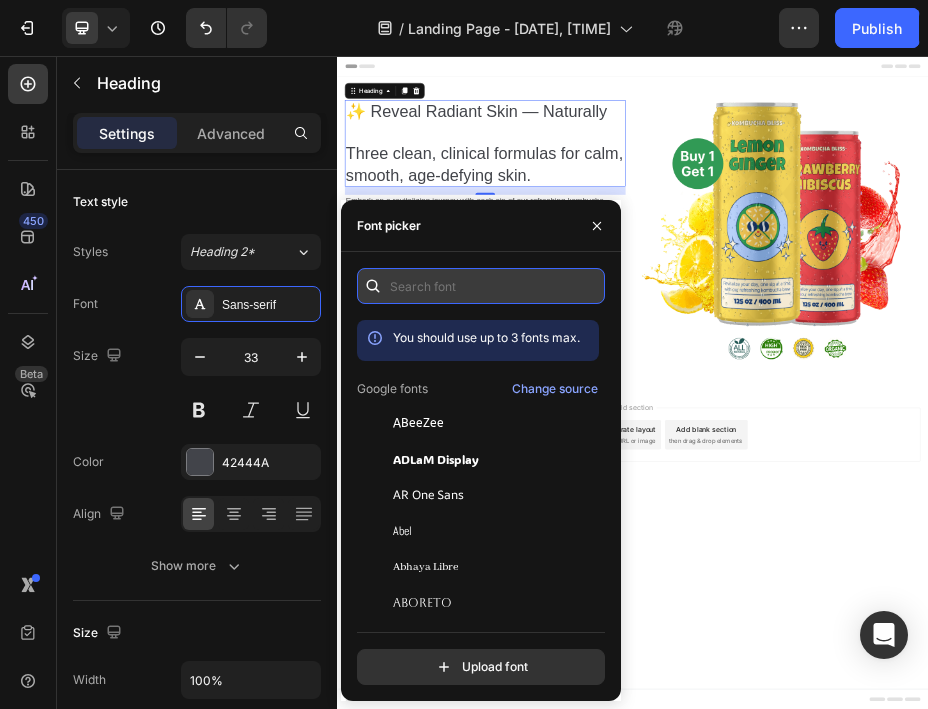 click at bounding box center [481, 286] 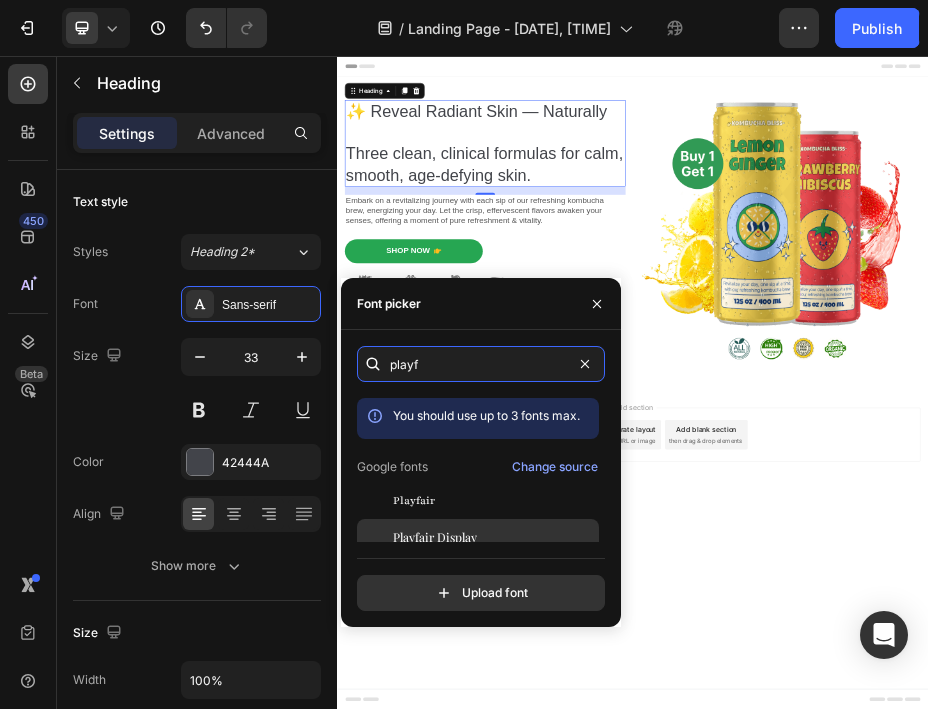 type on "playf" 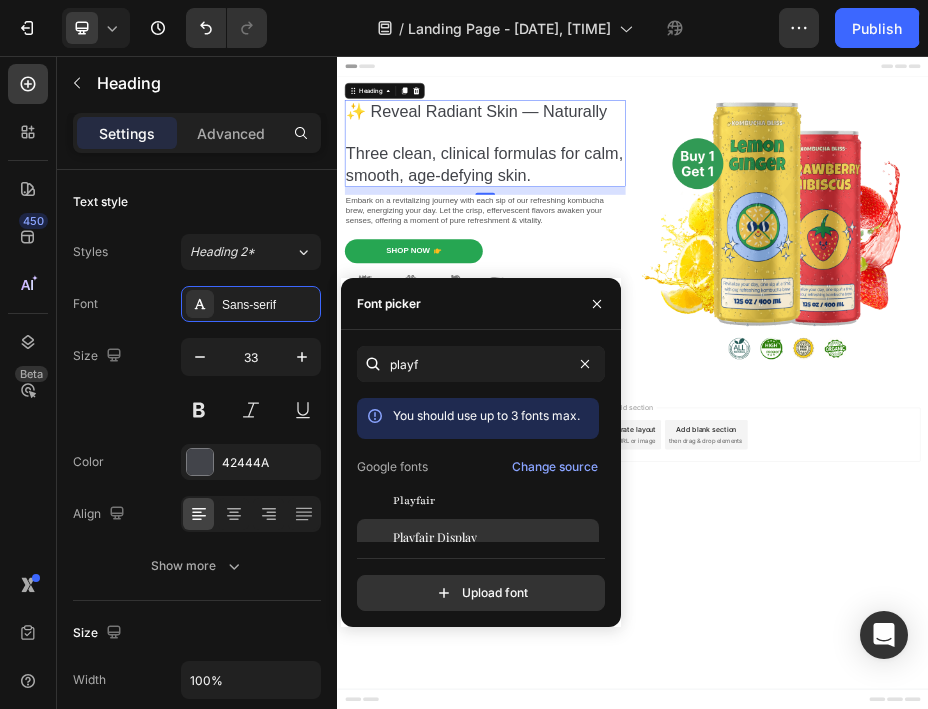 click on "Playfair Display" at bounding box center (435, 537) 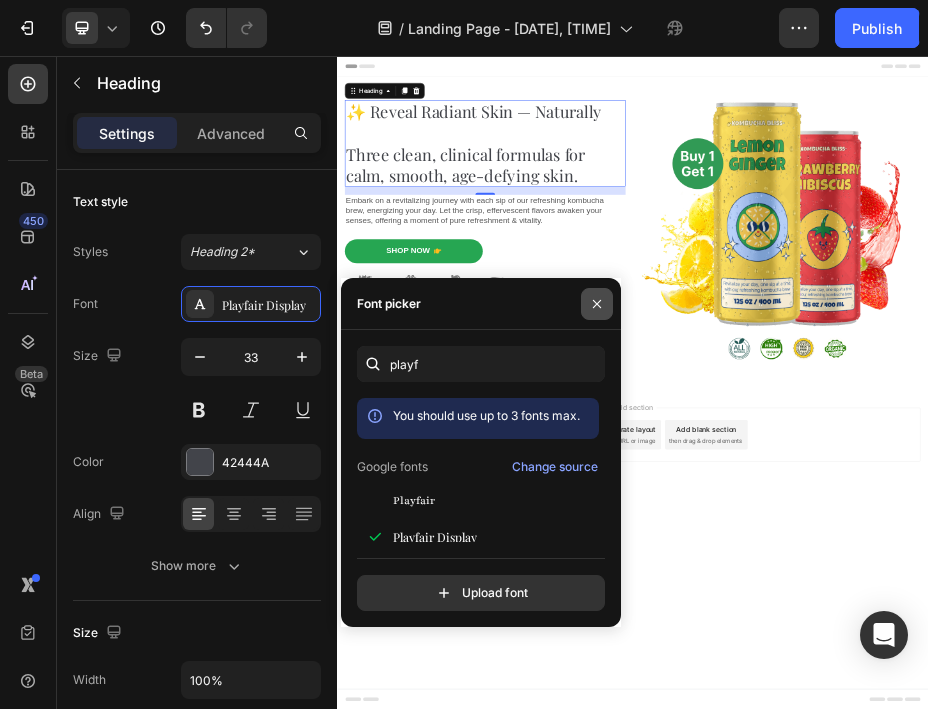 click 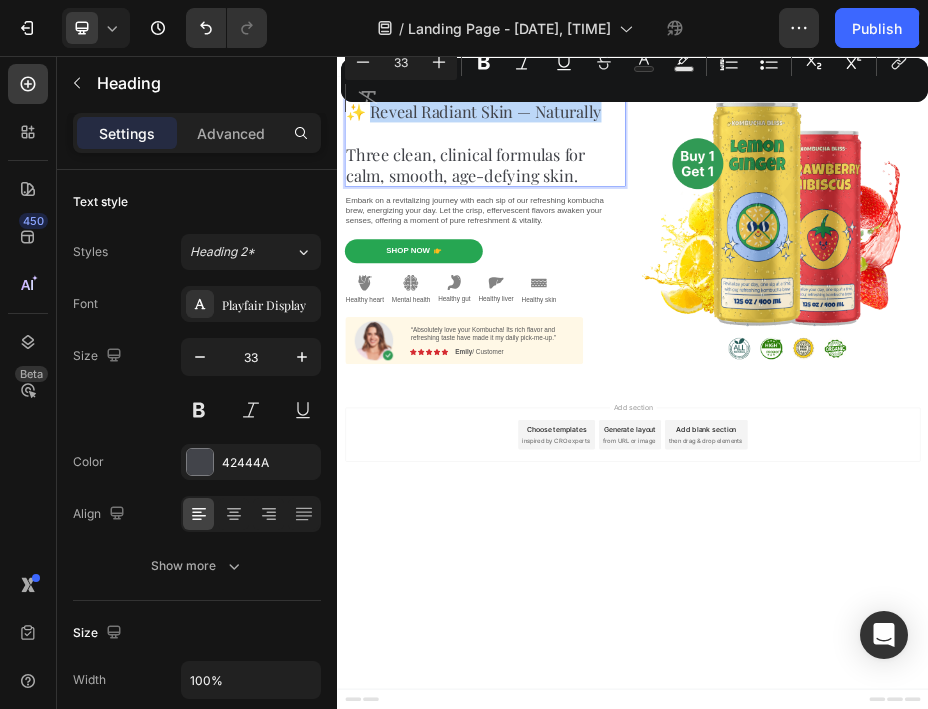 drag, startPoint x: 395, startPoint y: 154, endPoint x: 886, endPoint y: 166, distance: 491.1466 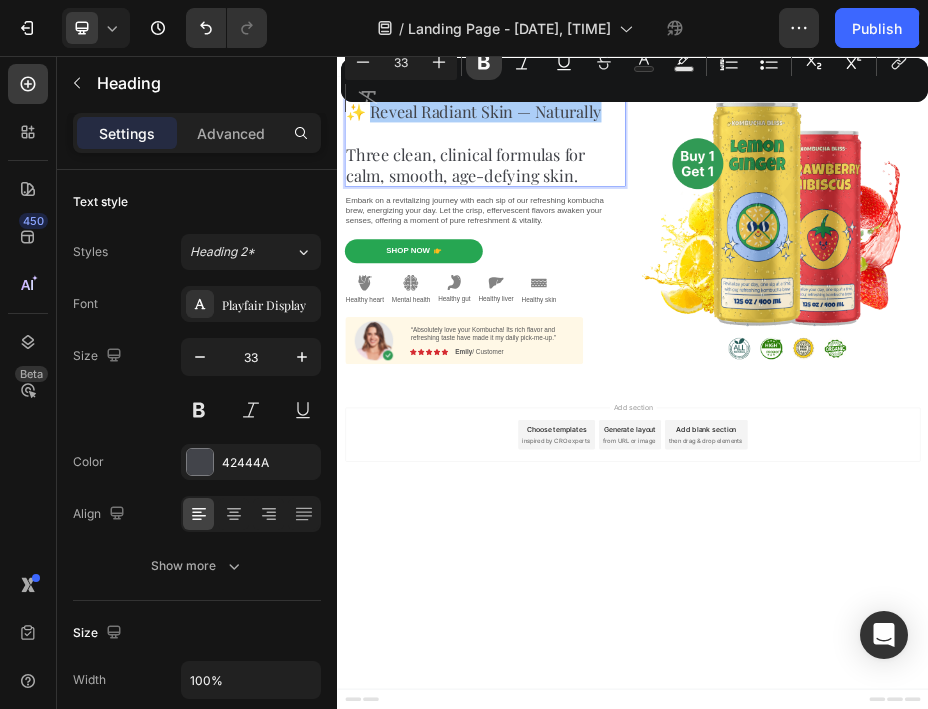 click on "Bold" at bounding box center [484, 62] 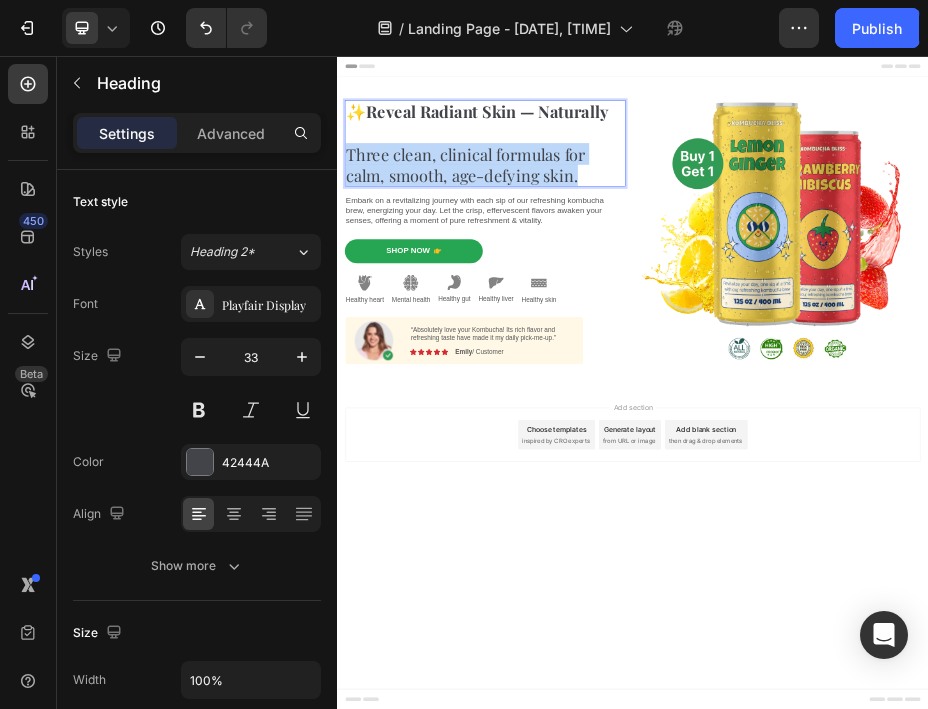 drag, startPoint x: 353, startPoint y: 246, endPoint x: 830, endPoint y: 283, distance: 478.43286 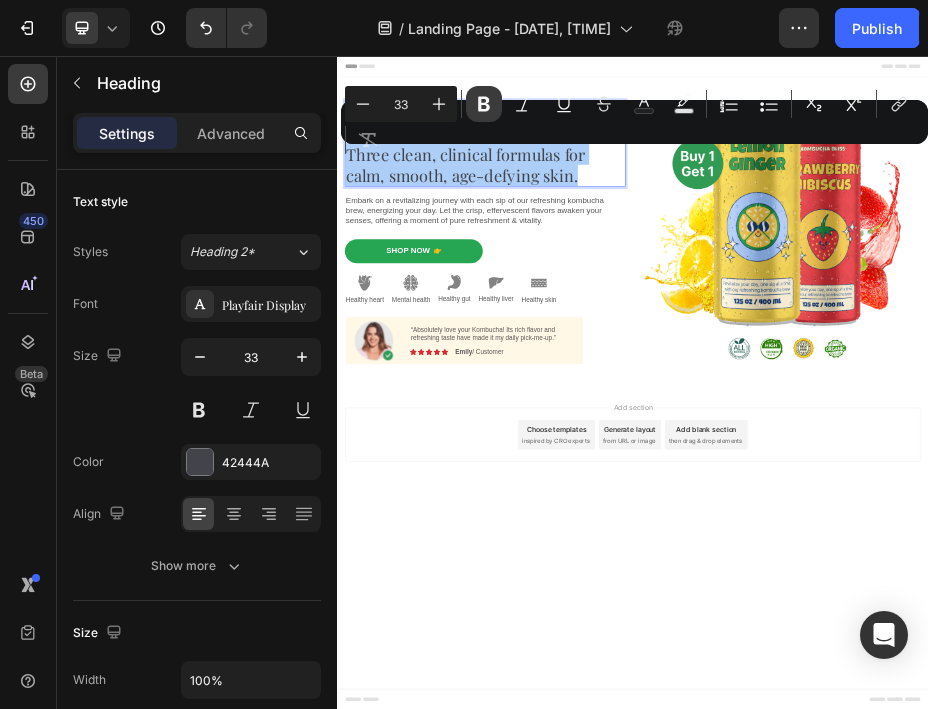 click 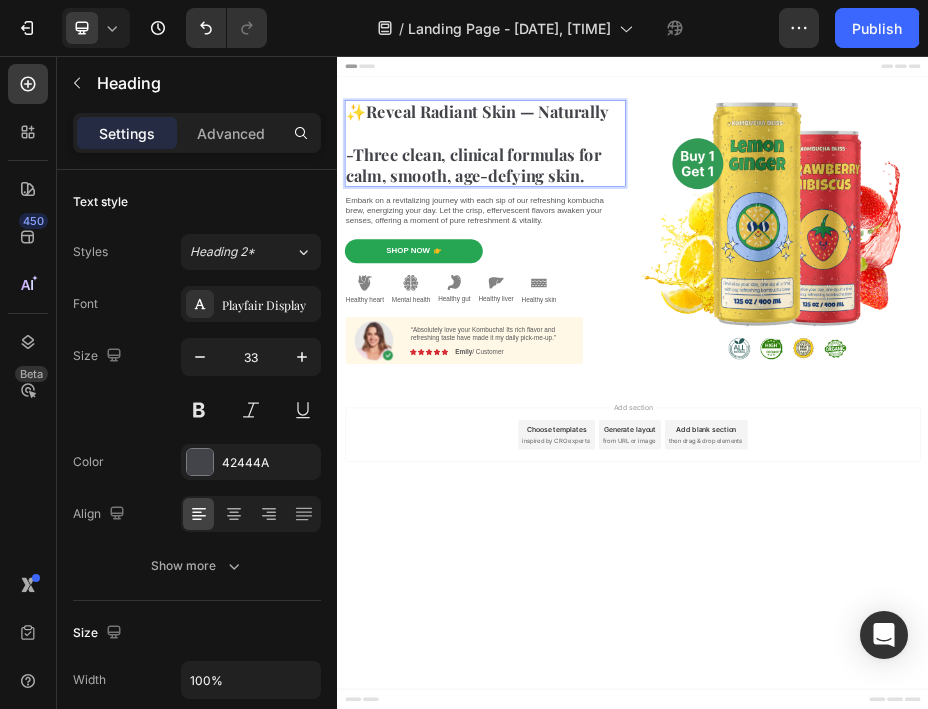 click on "✨  Reveal Radiant Skin — Naturally -Three clean, clinical formulas for calm, smooth, age-defying skin." at bounding box center (637, 233) 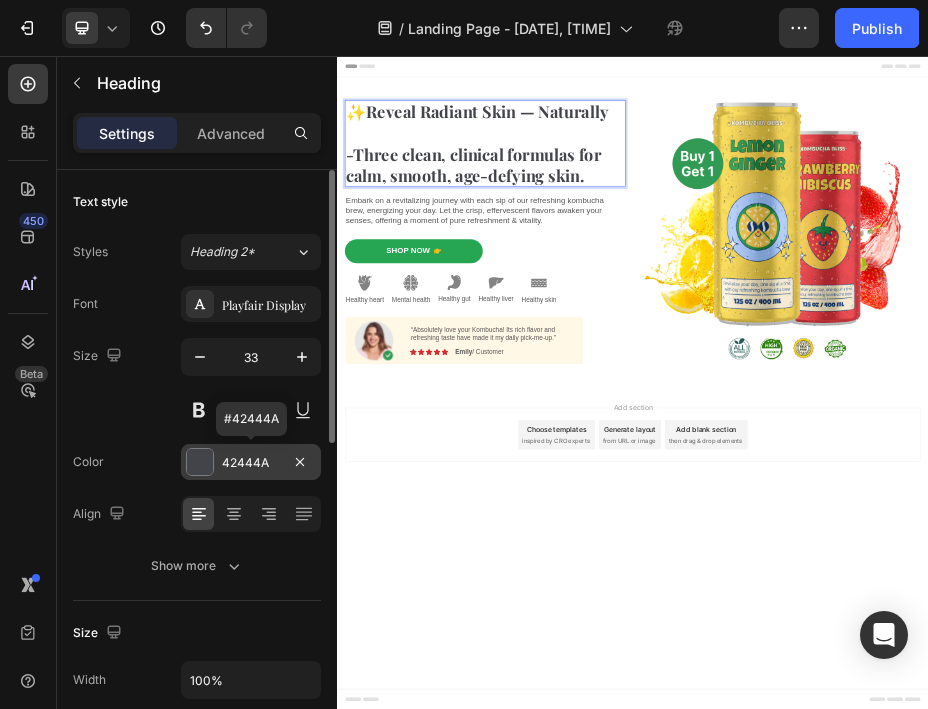 click on "42444A" at bounding box center (251, 462) 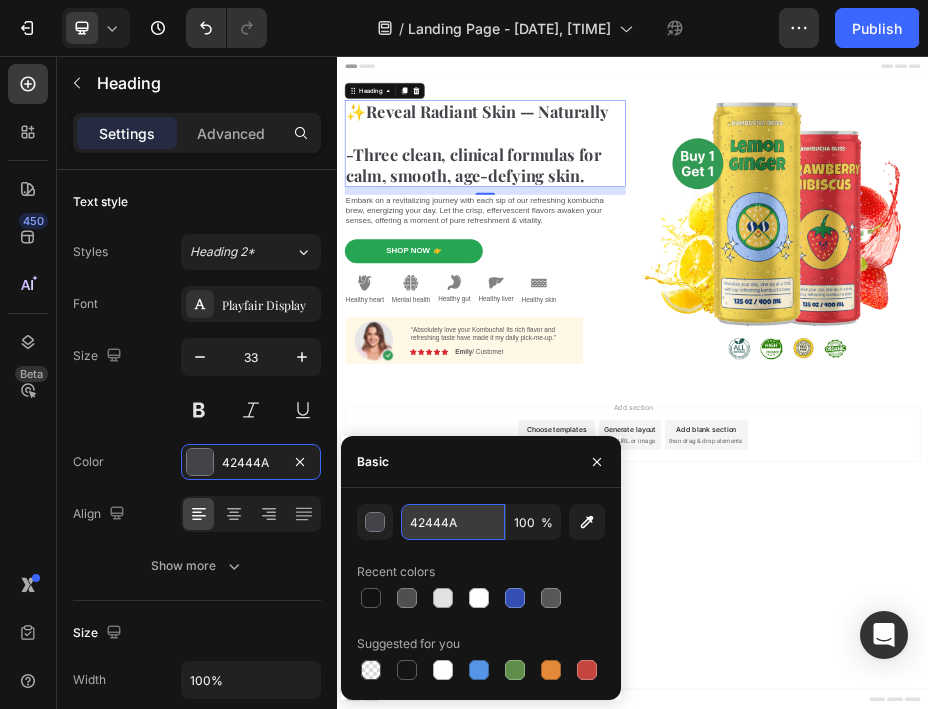 click on "42444A" at bounding box center (453, 522) 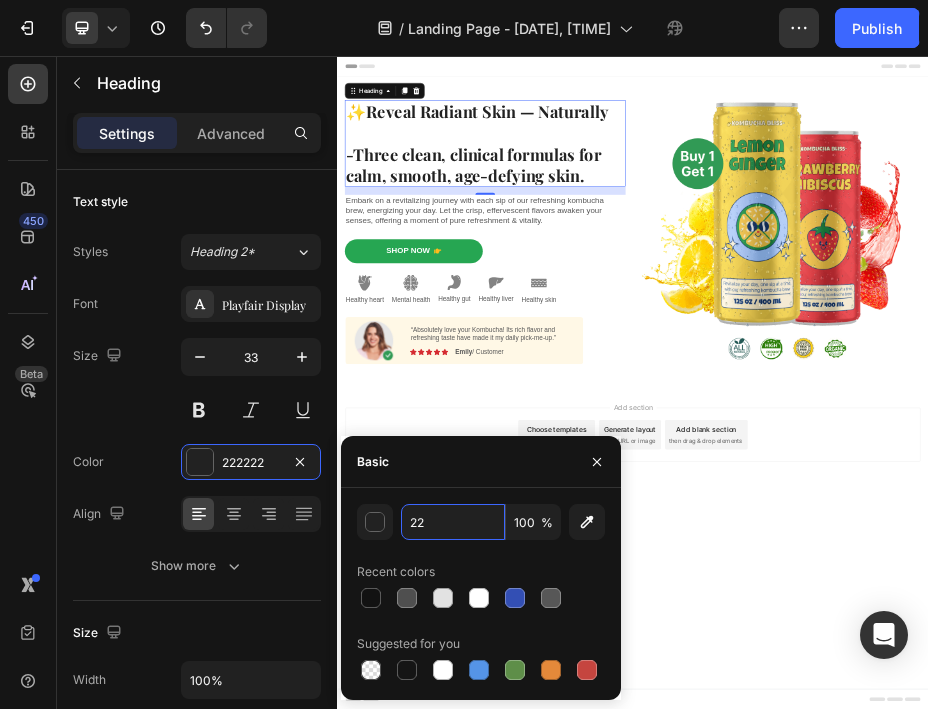 type on "2" 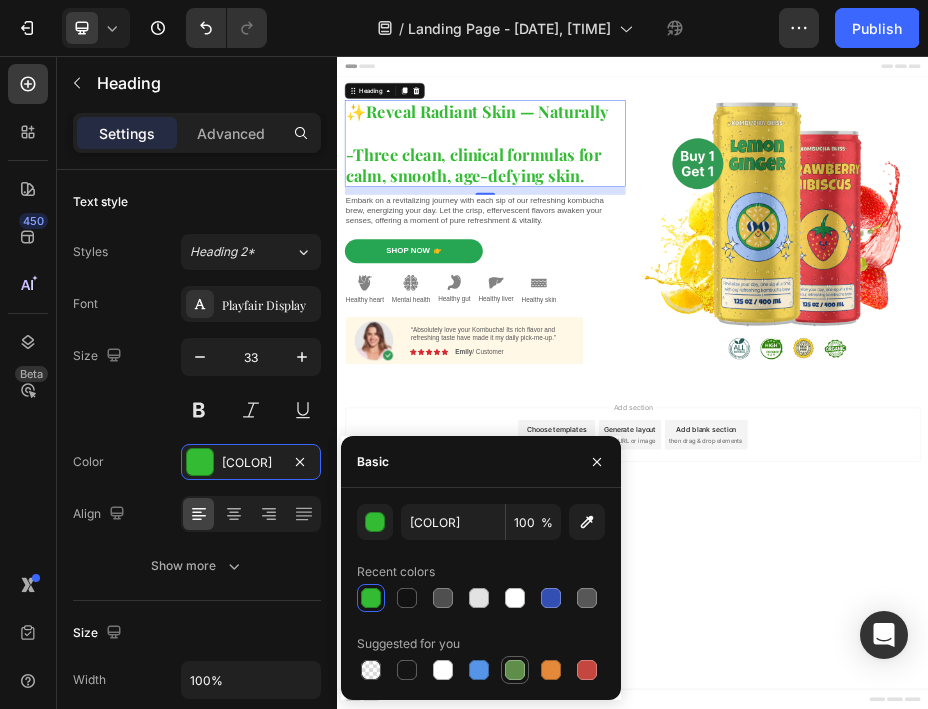 click at bounding box center [515, 670] 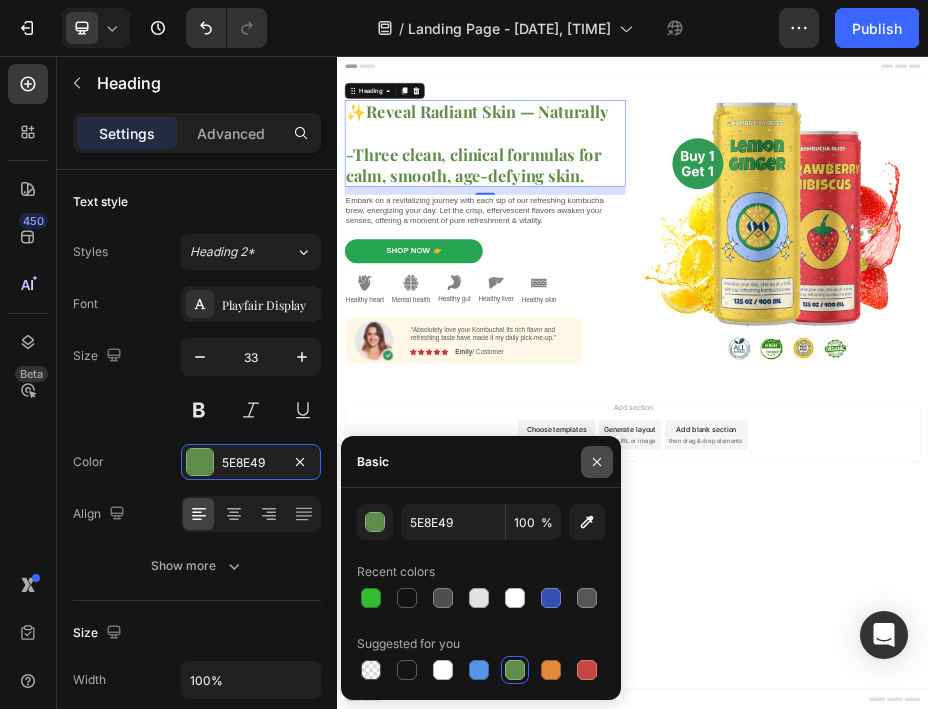 click 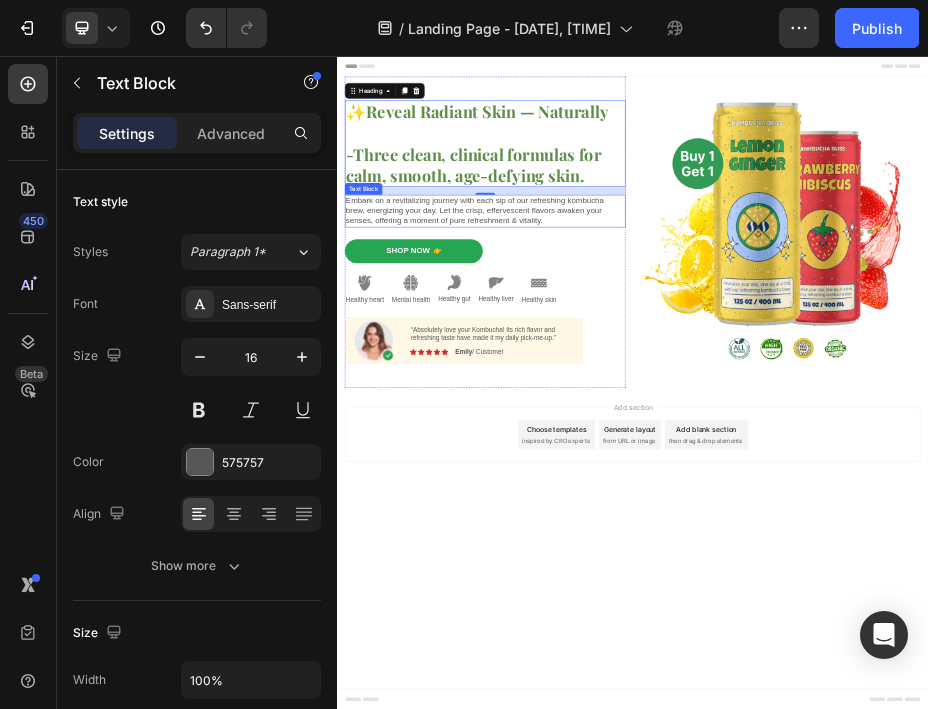 click on "Embark on a revitalizing journey with each sip of our refreshing kombucha brew, energizing your day. Let the crisp, effervescent flavors awaken your senses, offering a moment of pure refreshment & vitality." at bounding box center [637, 370] 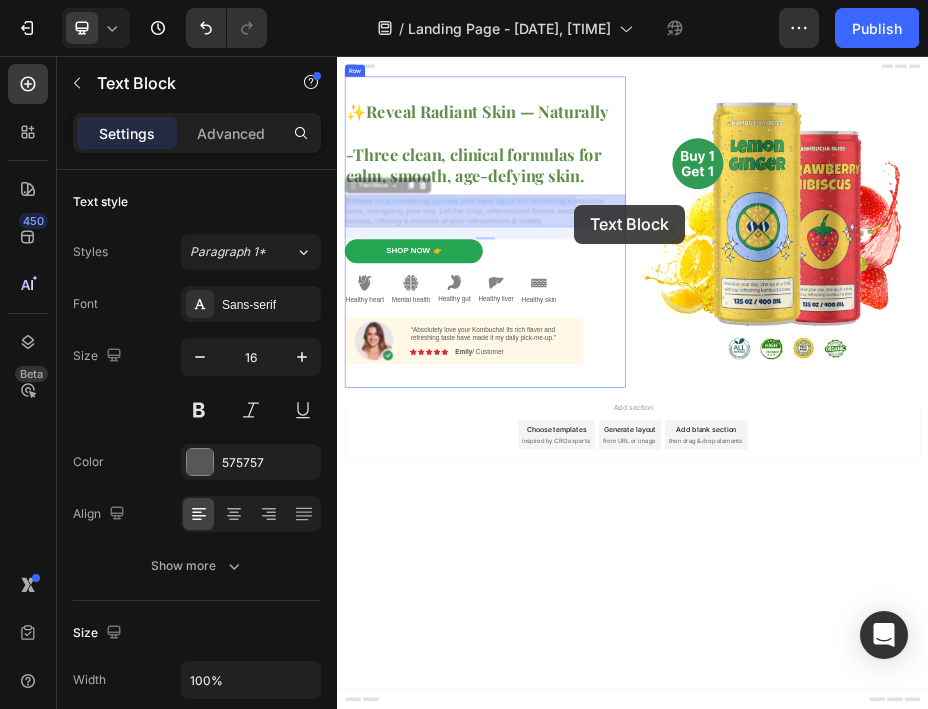 drag, startPoint x: 353, startPoint y: 347, endPoint x: 815, endPoint y: 358, distance: 462.13092 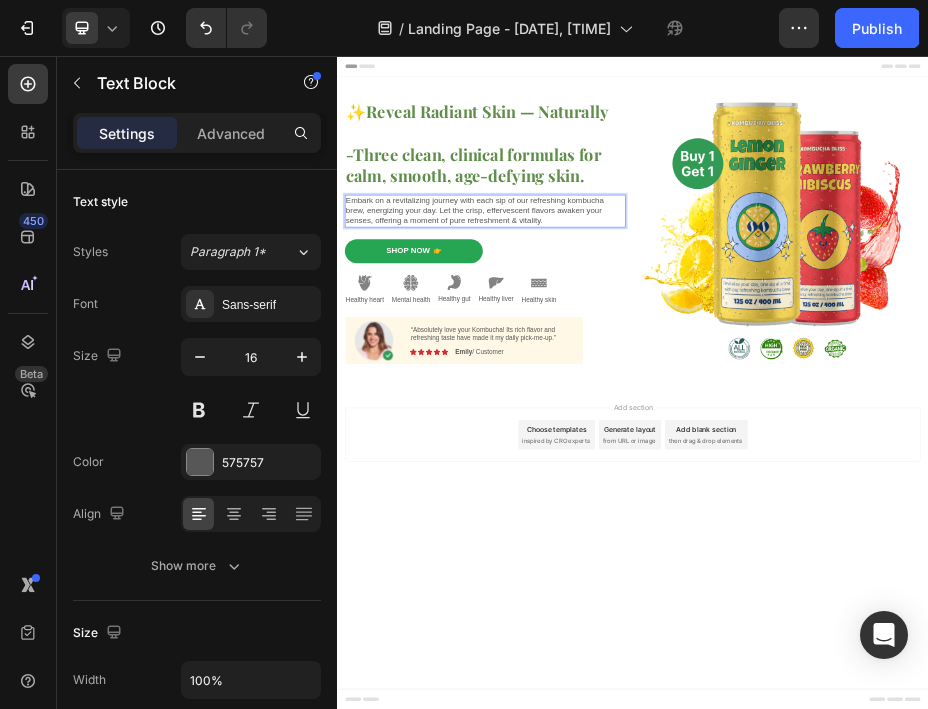 click on "Embark on a revitalizing journey with each sip of our refreshing kombucha brew, energizing your day. Let the crisp, effervescent flavors awaken your senses, offering a moment of pure refreshment & vitality." at bounding box center [637, 370] 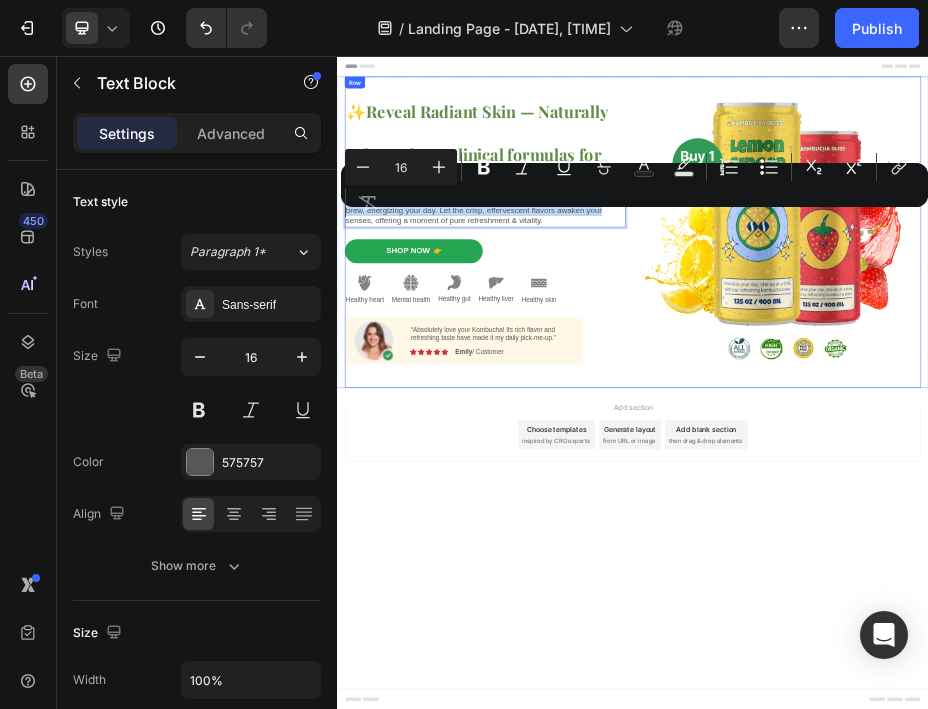 drag, startPoint x: 904, startPoint y: 354, endPoint x: 934, endPoint y: 368, distance: 33.105892 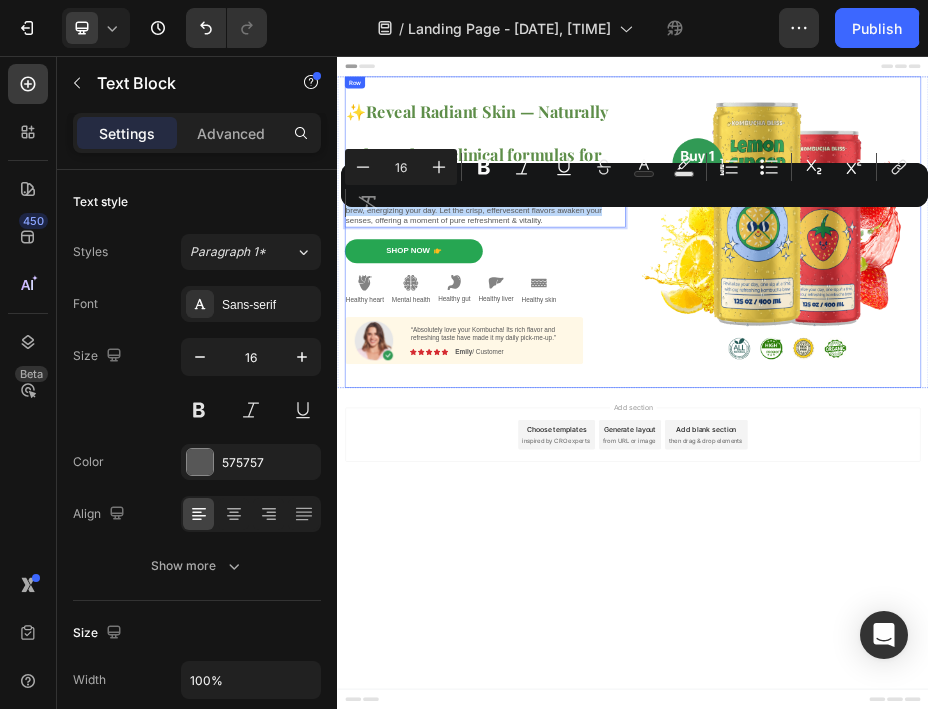 click on "✨  Reveal Radiant Skin — Naturally -Three clean, clinical formulas for calm, smooth, age-defying skin. Heading Embark on a revitalizing journey with each sip of our refreshing kombucha brew, energizing your day. Let the crisp, effervescent flavors awaken your senses, offering a moment of pure refreshment & vitality. Text Block   24
Shop Now   Button Image Healthy heart Text Block Image Mental health Text Block Image Healthy gut Text Block Image Healthy liver Text Block Image Healthy skin Text Block Row Image “Absolutely love your Kombucha! Its rich flavor and refreshing taste have made it my daily pick-me-up.” Text Block Image Icon Icon Icon Icon Icon Icon List [FIRST]  / Customer Text Block Row Row Shop Now   👉    Button Row Image Row" at bounding box center (937, 413) 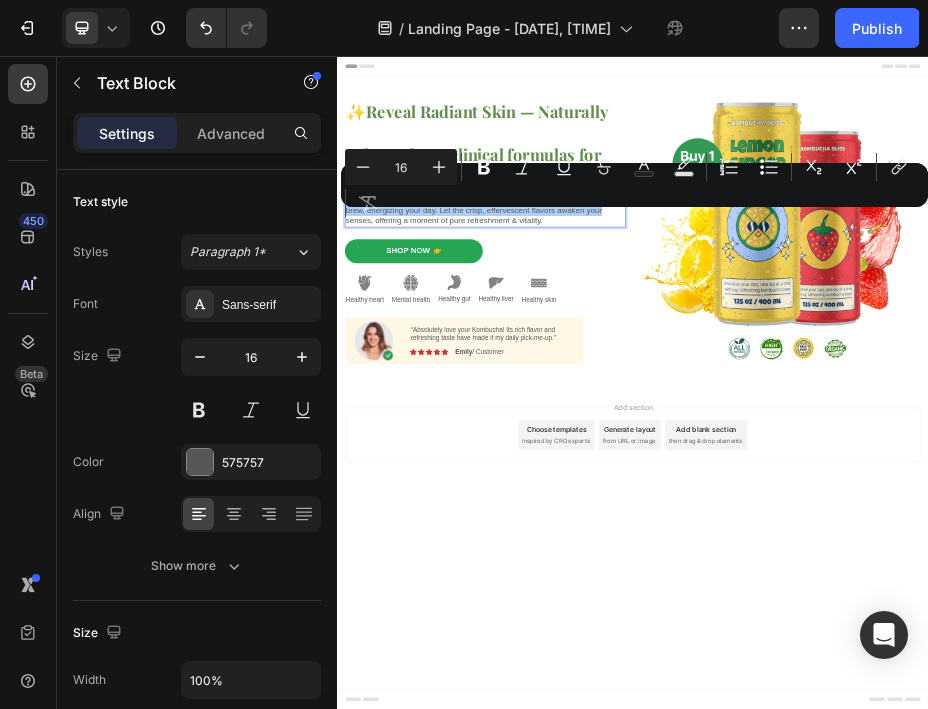 click on "Minus 16 Plus Bold Italic Underline       Strikethrough
Text Color
Text Background Color Numbered List Bulleted List Subscript Superscript       link Remove Format" at bounding box center [634, 185] 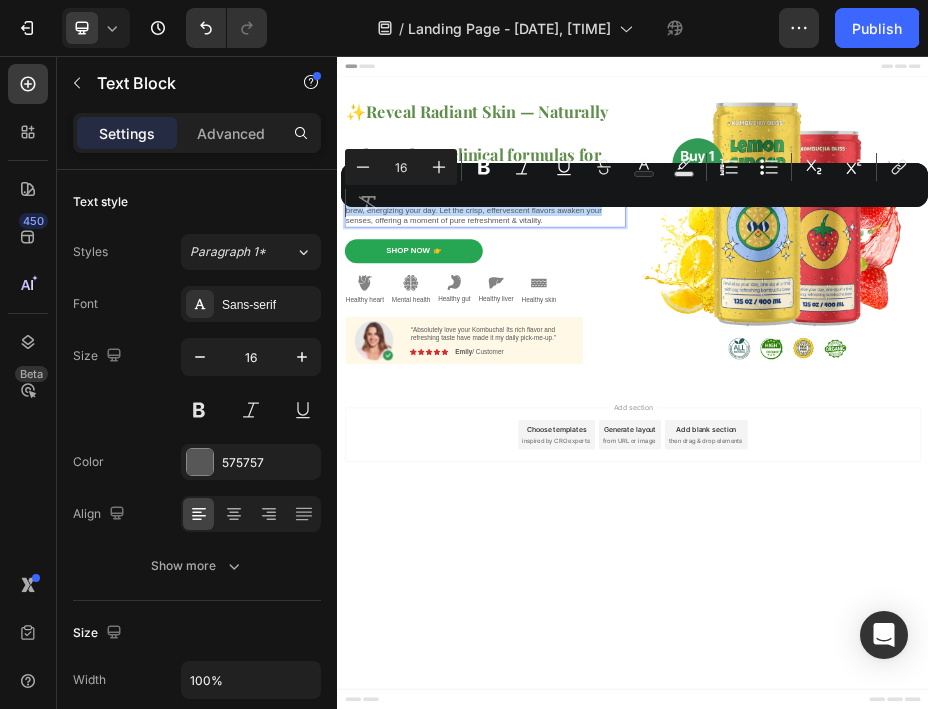 click on "✨  Reveal Radiant Skin — Naturally -Three clean, clinical formulas for calm, smooth, age-defying skin. Heading Embark on a revitalizing journey with each sip of our refreshing kombucha brew, energizing your day. Let the crisp, effervescent flavors awaken your senses, offering a moment of pure refreshment & vitality. Text Block   24
Shop Now   Button Image Healthy heart Text Block Image Mental health Text Block Image Healthy gut Text Block Image Healthy liver Text Block Image Healthy skin Text Block Row Image “Absolutely love your Kombucha! Its rich flavor and refreshing taste have made it my daily pick-me-up.” Text Block Image Icon Icon Icon Icon Icon Icon List [FIRST]  / Customer Text Block Row Row Shop Now   👉    Button" at bounding box center [637, 413] 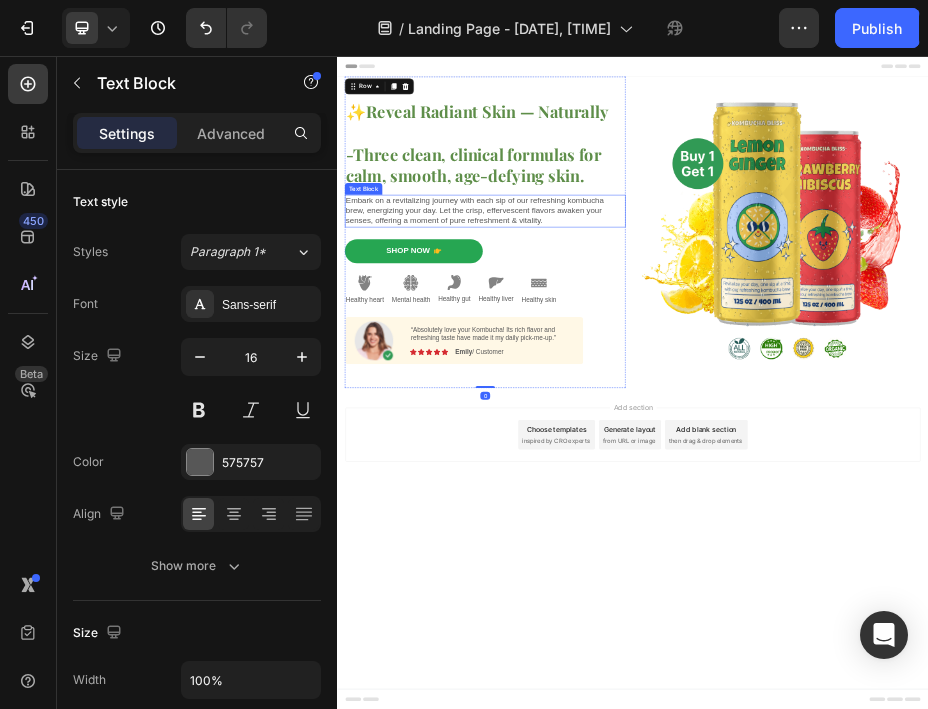 click on "Embark on a revitalizing journey with each sip of our refreshing kombucha brew, energizing your day. Let the crisp, effervescent flavors awaken your senses, offering a moment of pure refreshment & vitality." at bounding box center (637, 370) 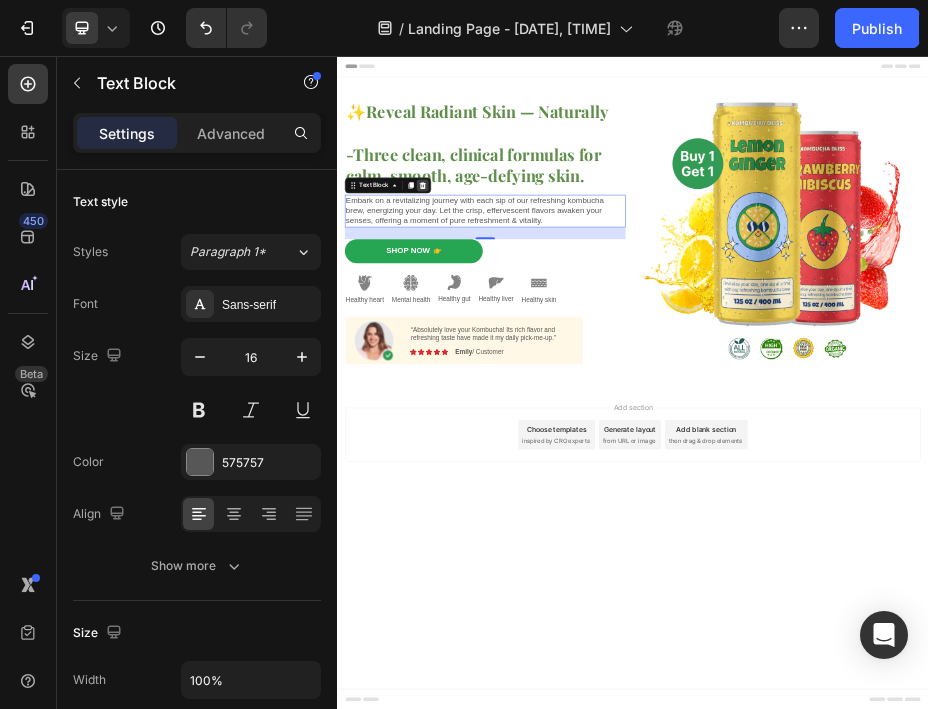 click 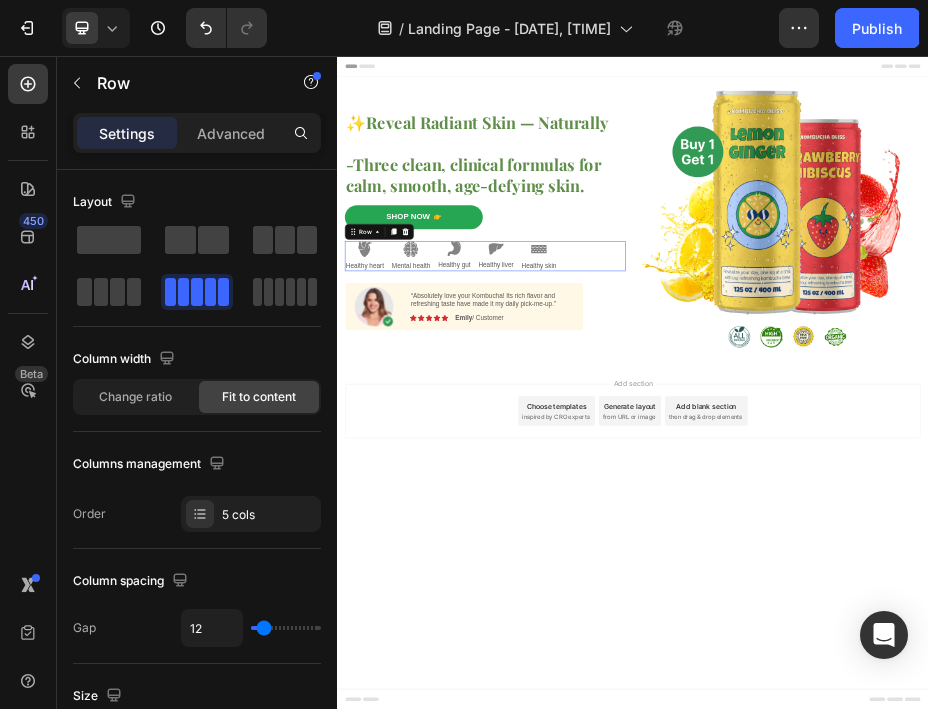 click on "Image Healthy heart Text Block Image Mental health Text Block Image Healthy gut Text Block Image Healthy liver Text Block Image Healthy skin Text Block Row   0" at bounding box center [637, 461] 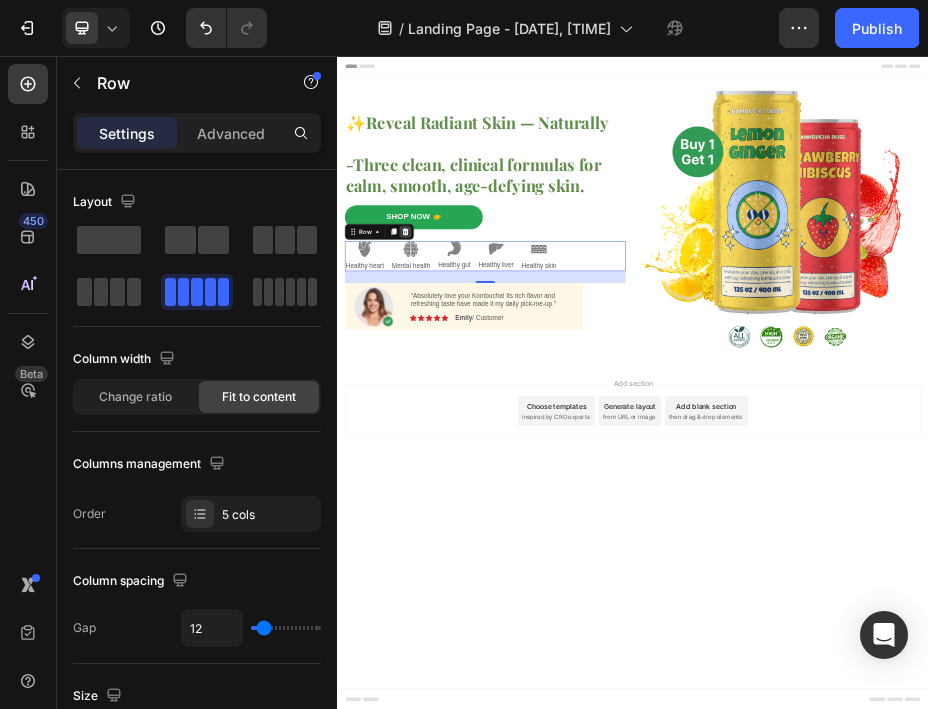 click 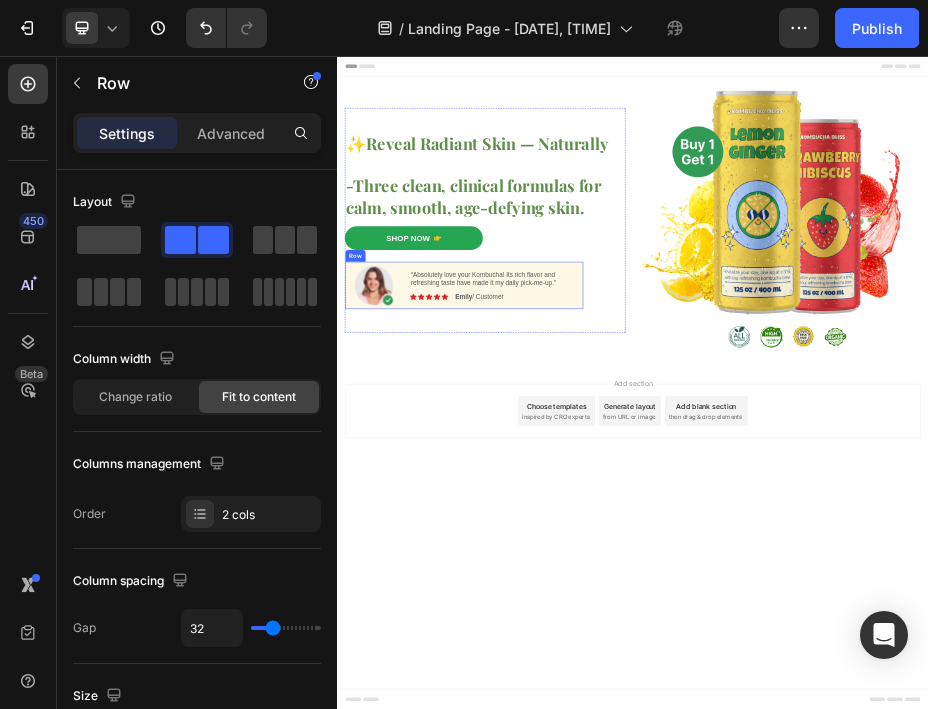 click on "Image “Absolutely love your Kombucha! Its rich flavor and refreshing taste have made it my daily pick-me-up.” Text Block Image Icon Icon Icon Icon Icon Icon List [FIRST]  / Customer Text Block Row Row" at bounding box center (594, 521) 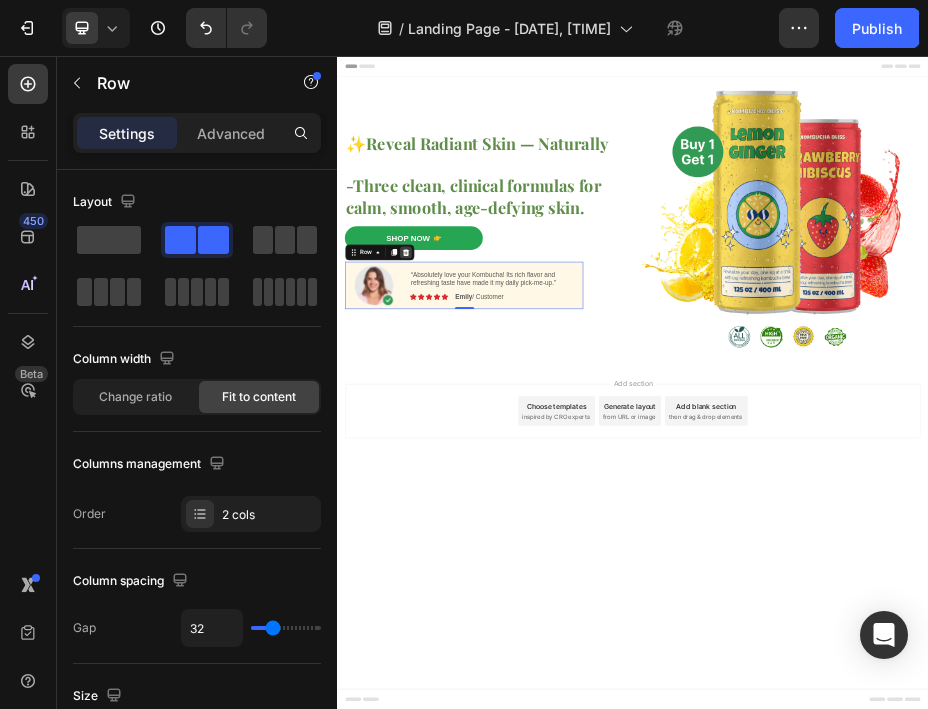 click 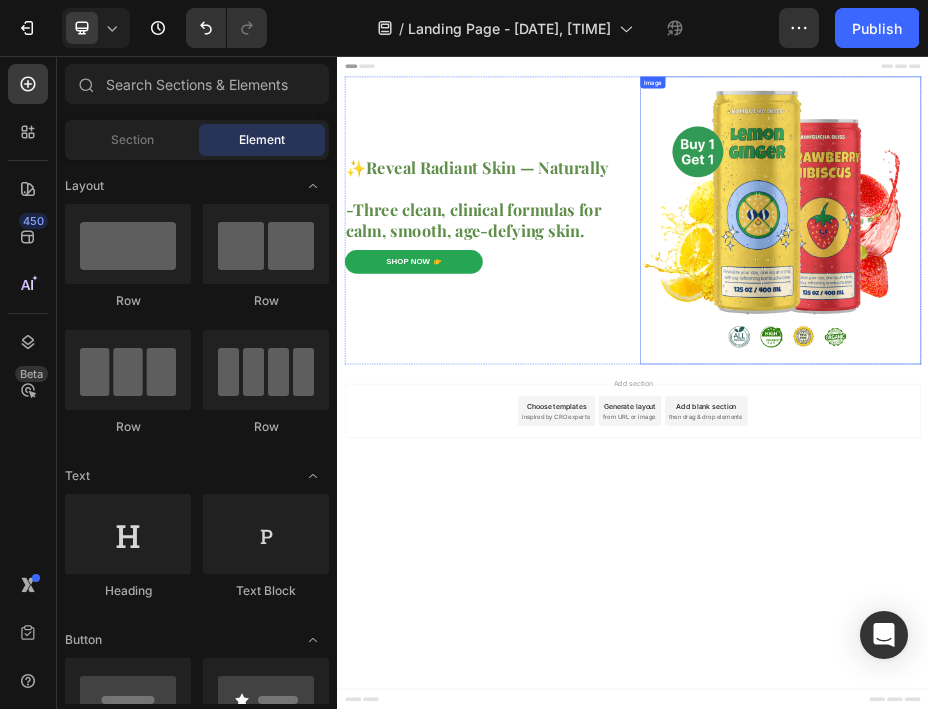click at bounding box center (1237, 389) 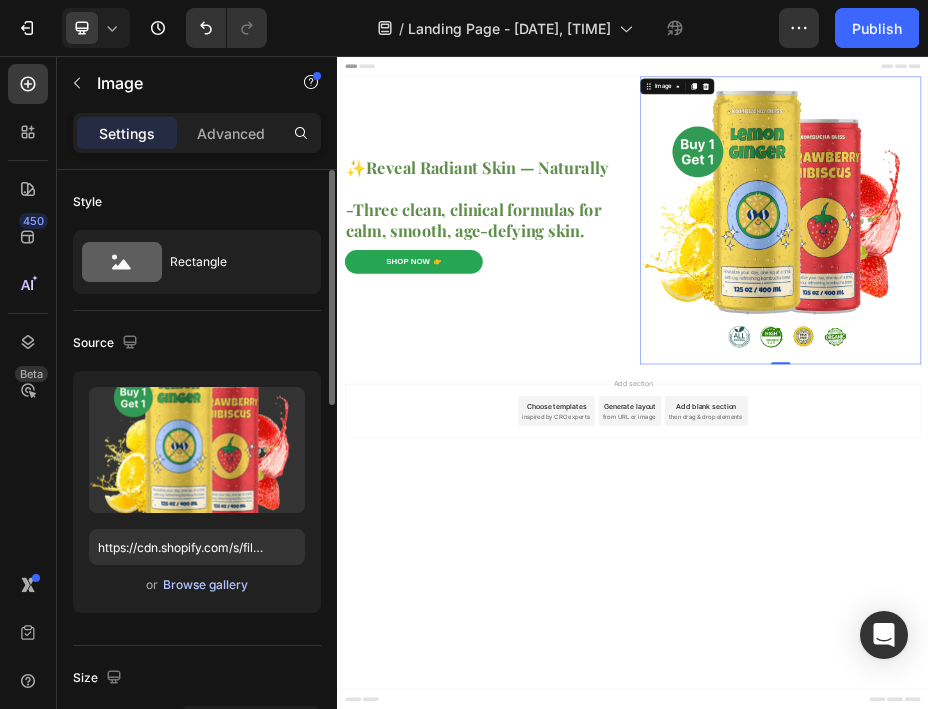 click on "Browse gallery" at bounding box center (205, 585) 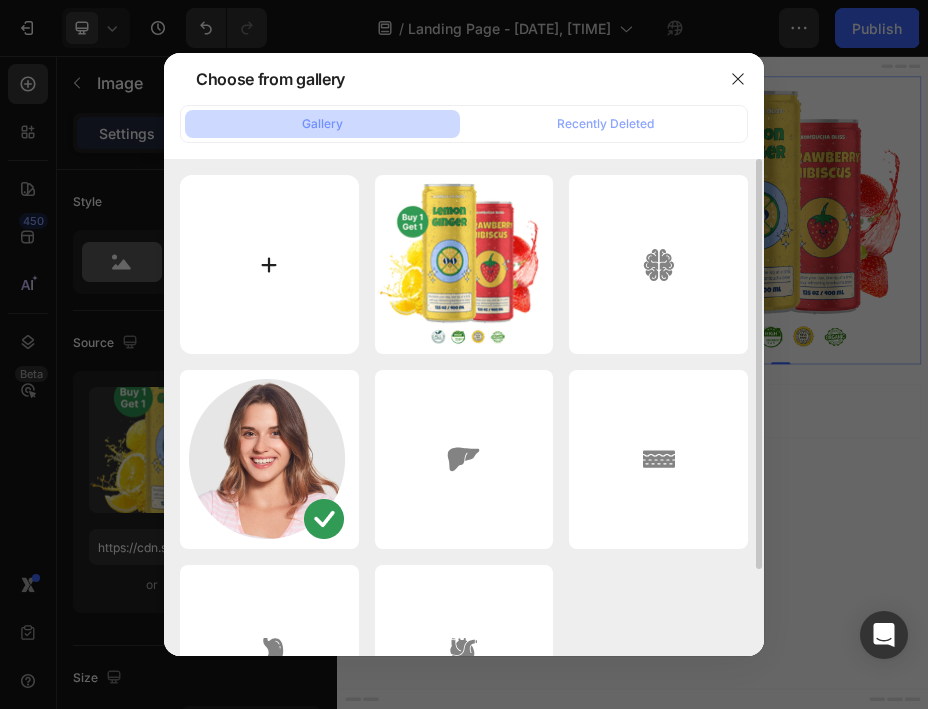 click at bounding box center [269, 264] 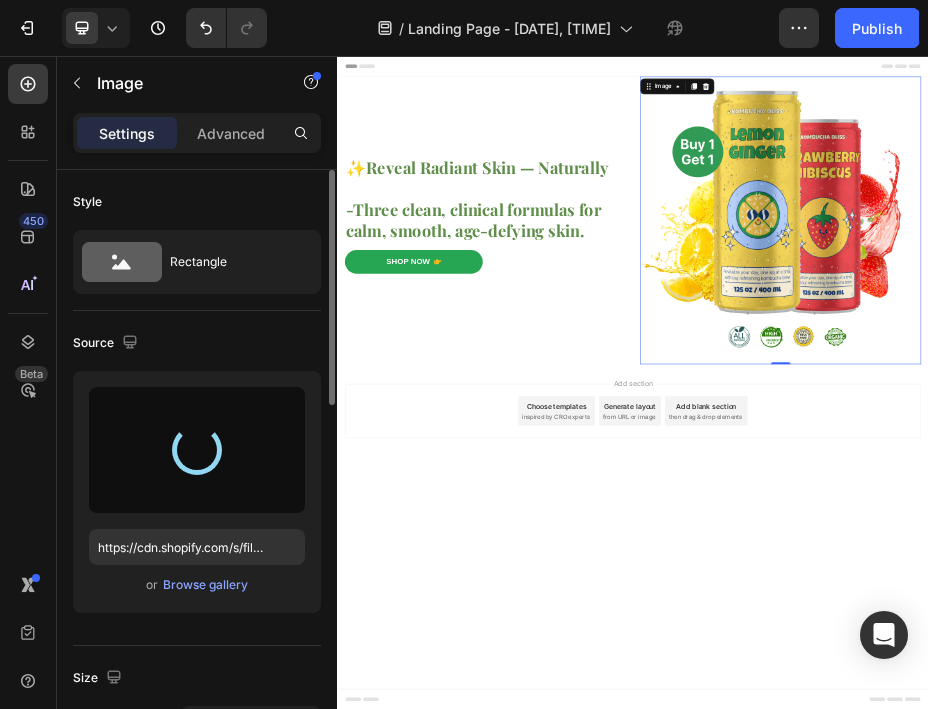 type on "https://cdn.shopify.com/s/files/1/0920/1228/2137/files/gempages_577936321855620037-ae29980d-cdeb-4ad8-b501-ed464eabda2a.png" 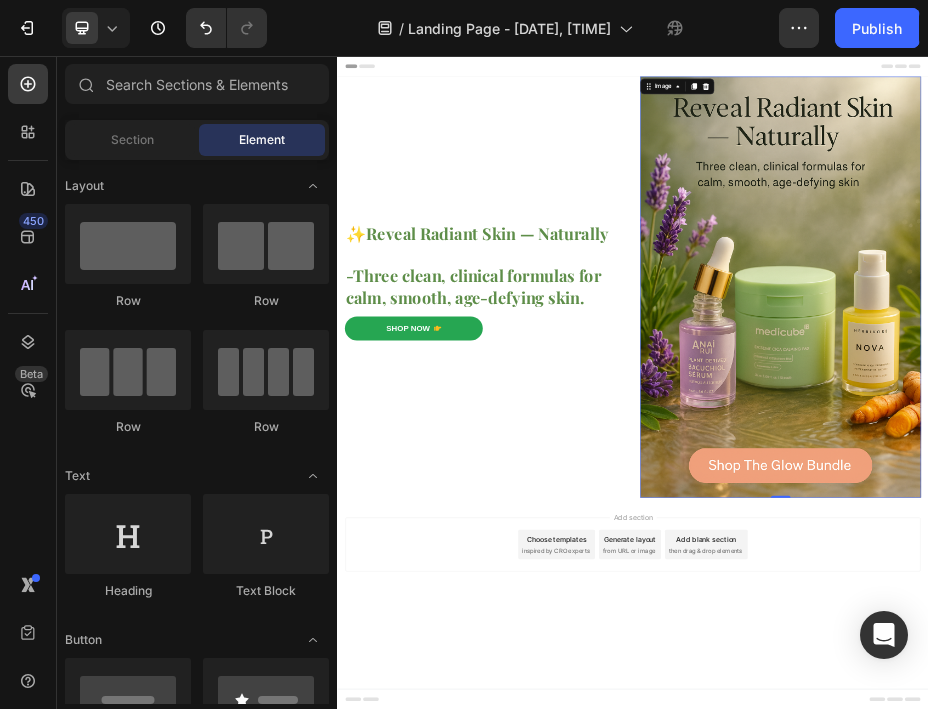 click on "Add section Choose templates inspired by CRO experts Generate layout from URL or image Add blank section then drag & drop elements" at bounding box center [937, 1047] 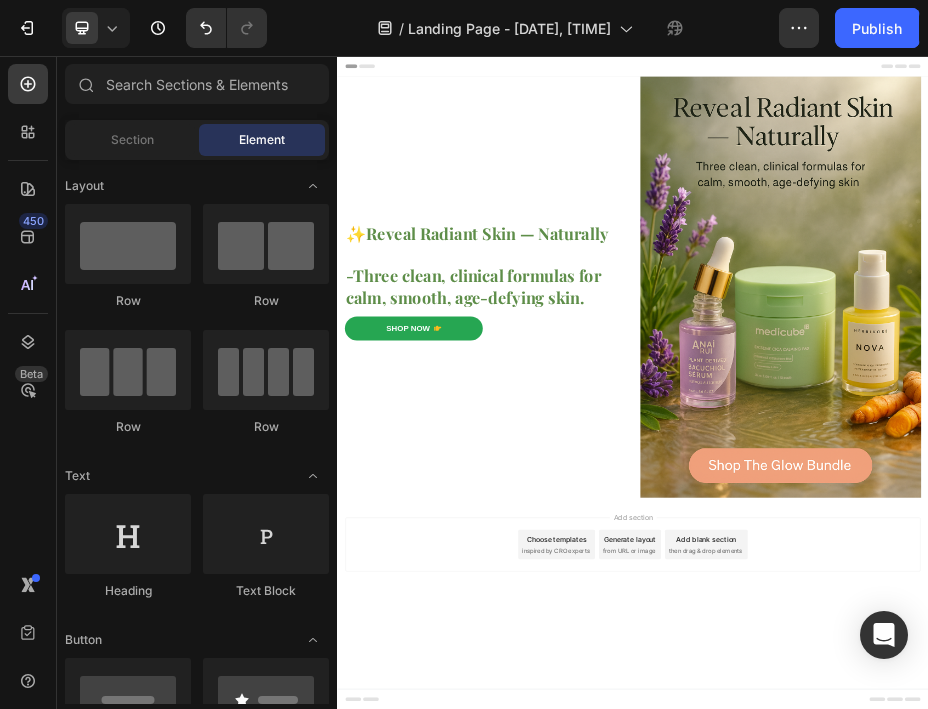 click on "then drag & drop elements" at bounding box center (1084, 1060) 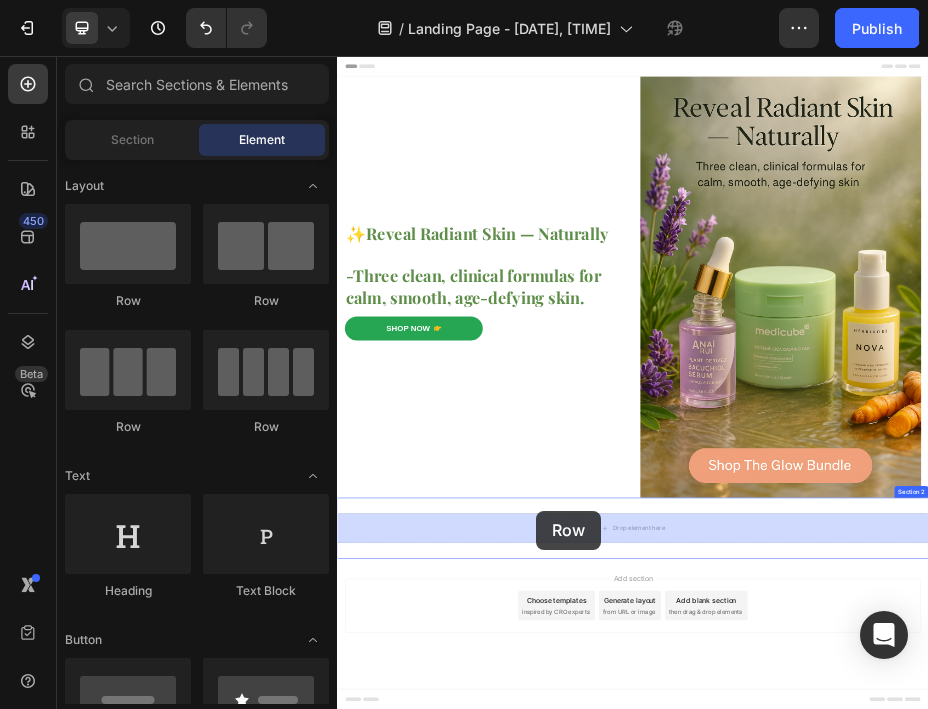 drag, startPoint x: 560, startPoint y: 306, endPoint x: 741, endPoint y: 979, distance: 696.9146 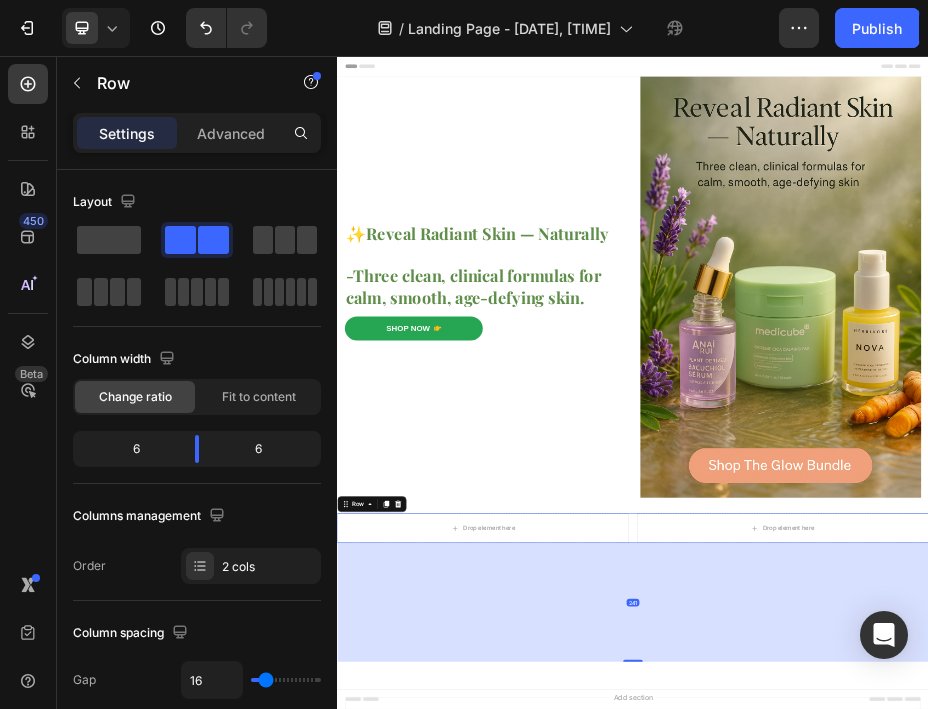 drag, startPoint x: 941, startPoint y: 1043, endPoint x: 968, endPoint y: 1282, distance: 240.52026 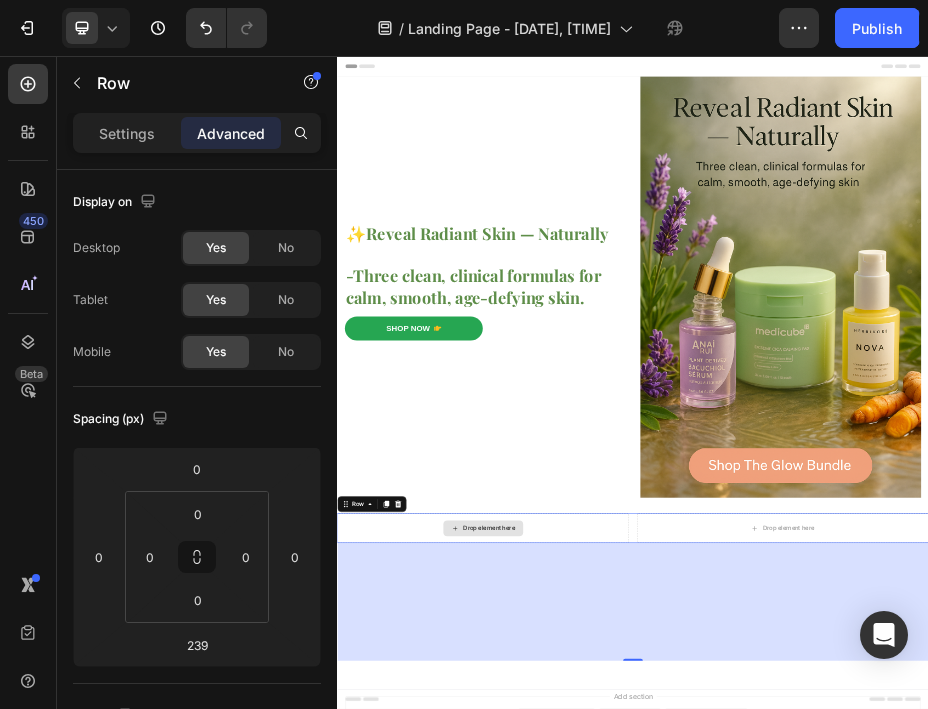 click on "Drop element here" at bounding box center [633, 1014] 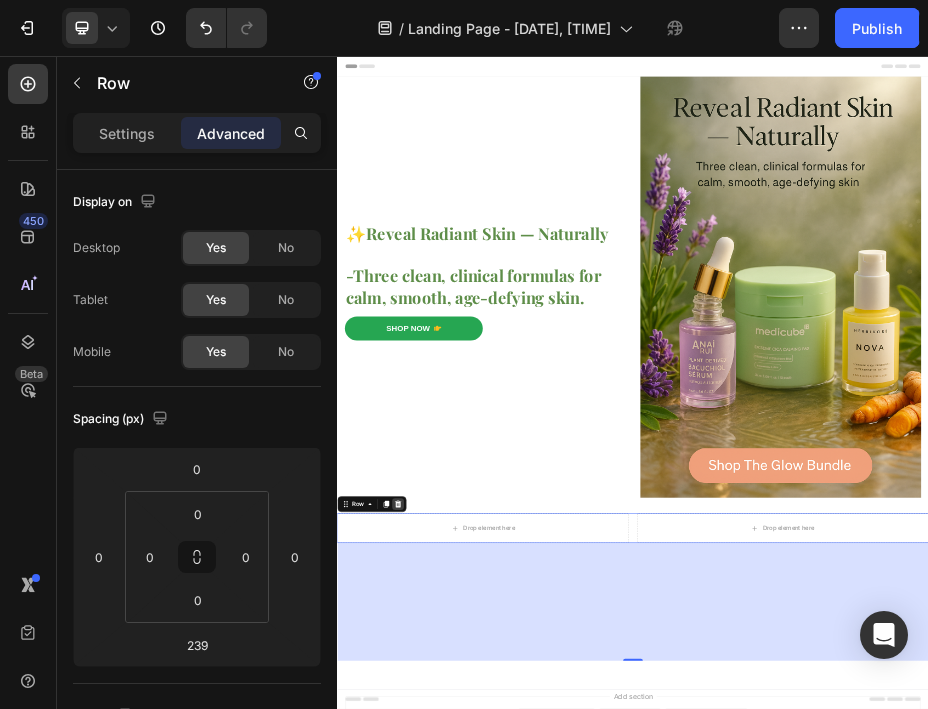 click 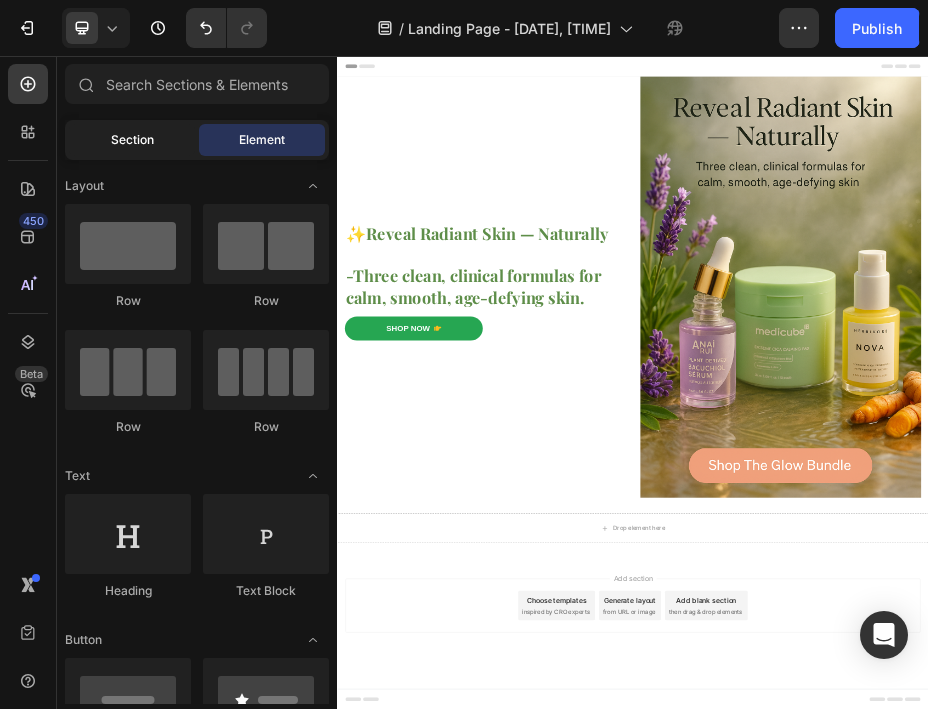 click on "Section" 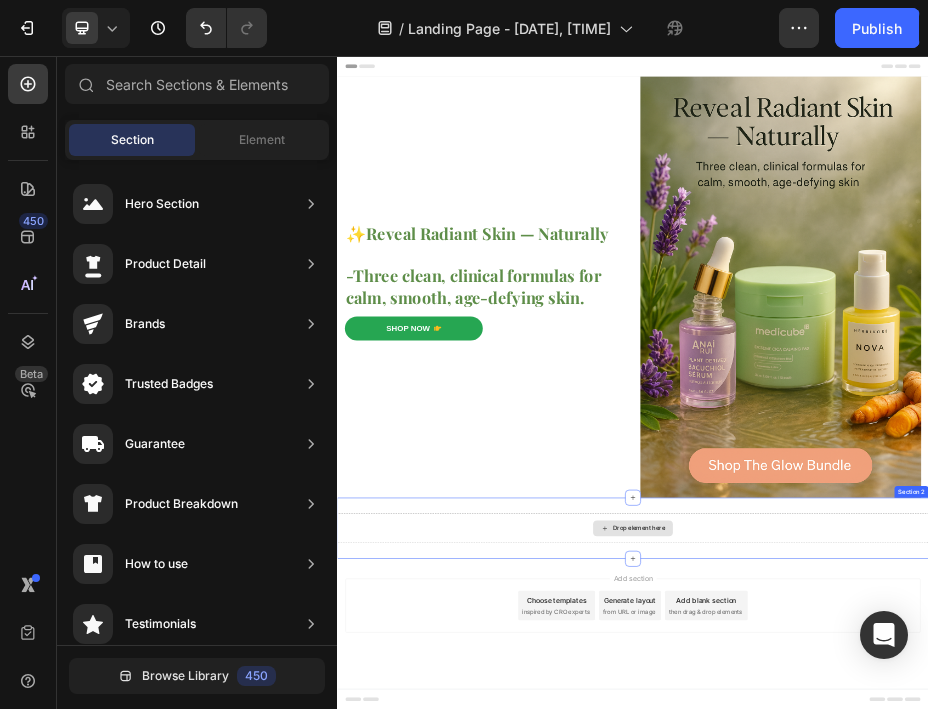 click on "Drop element here" at bounding box center [949, 1014] 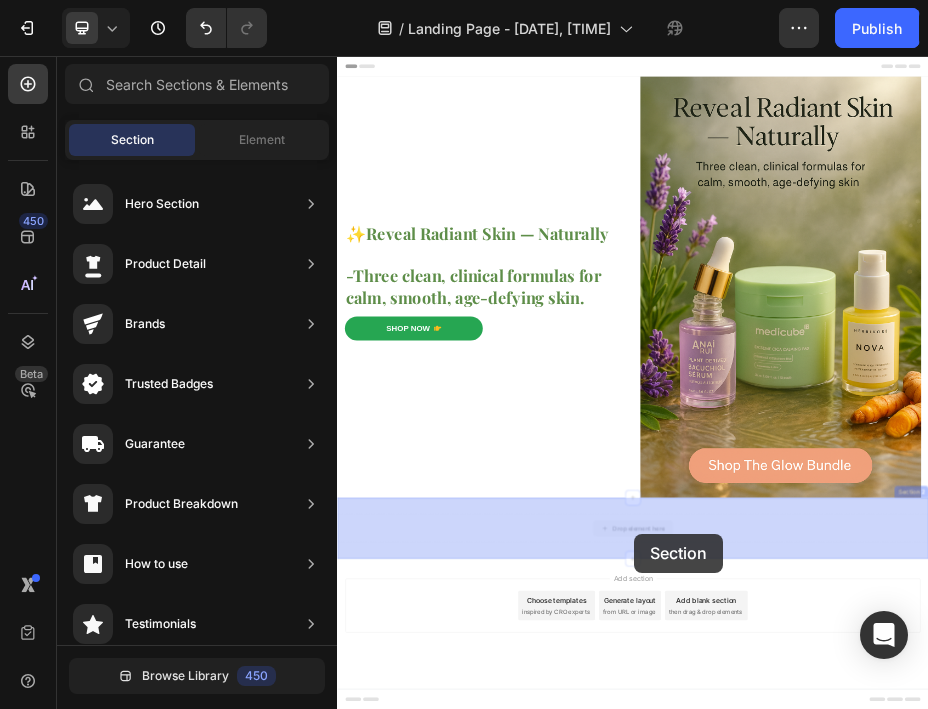 drag, startPoint x: 993, startPoint y: 1015, endPoint x: 940, endPoint y: 1026, distance: 54.129475 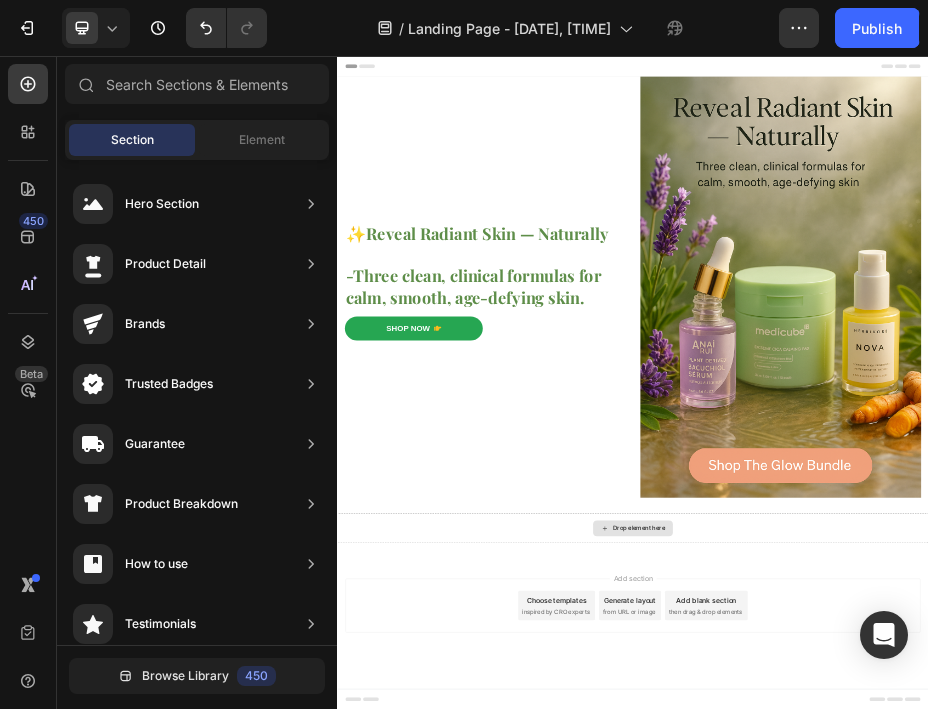click on "Drop element here" at bounding box center [949, 1014] 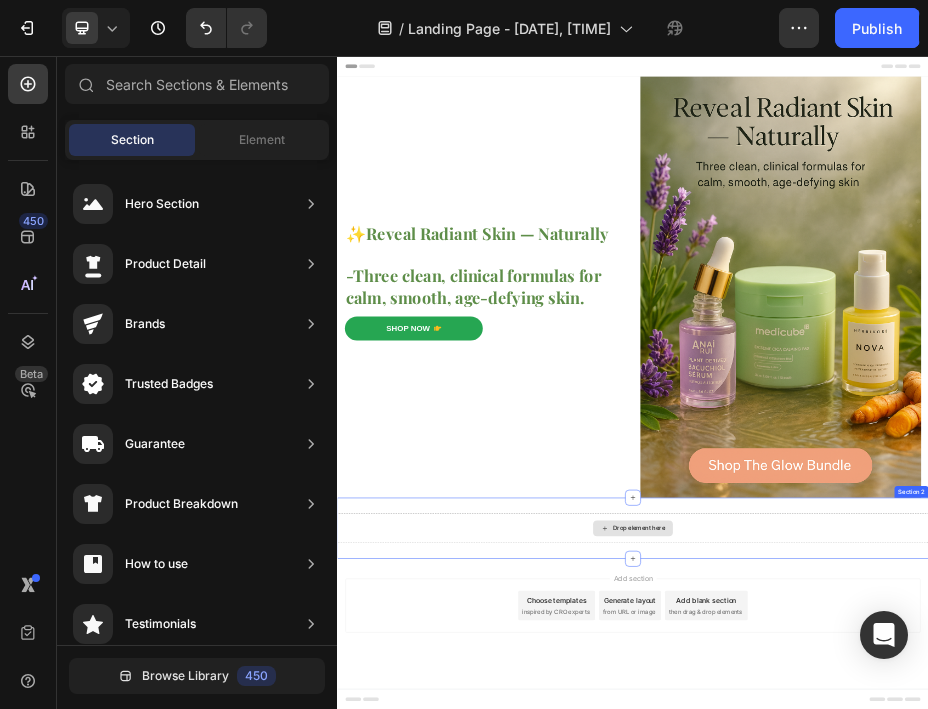 click on "Drop element here" at bounding box center [949, 1014] 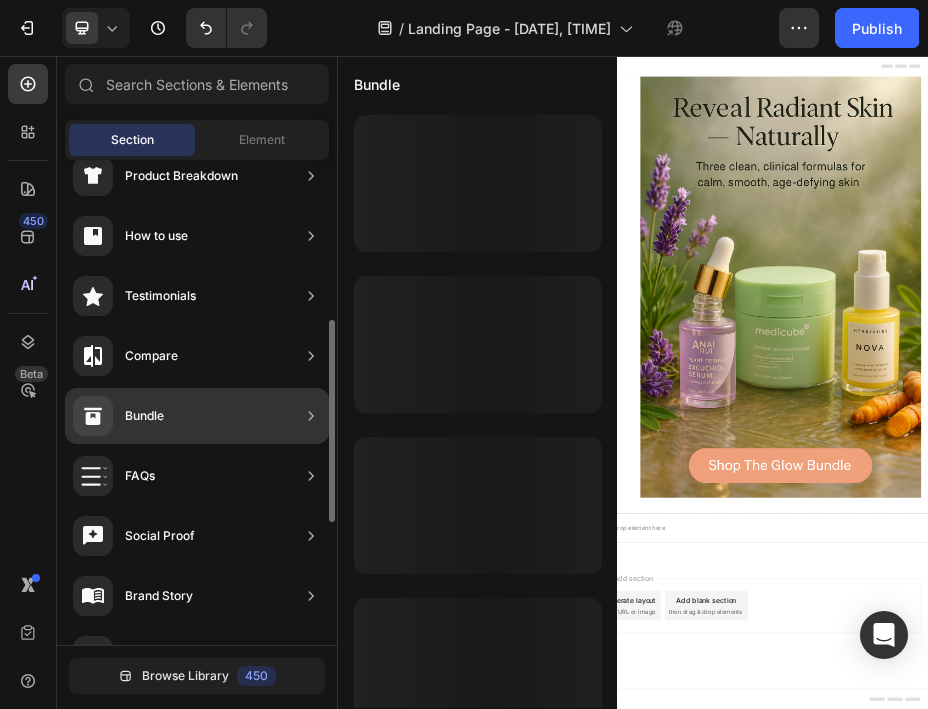 scroll, scrollTop: 345, scrollLeft: 0, axis: vertical 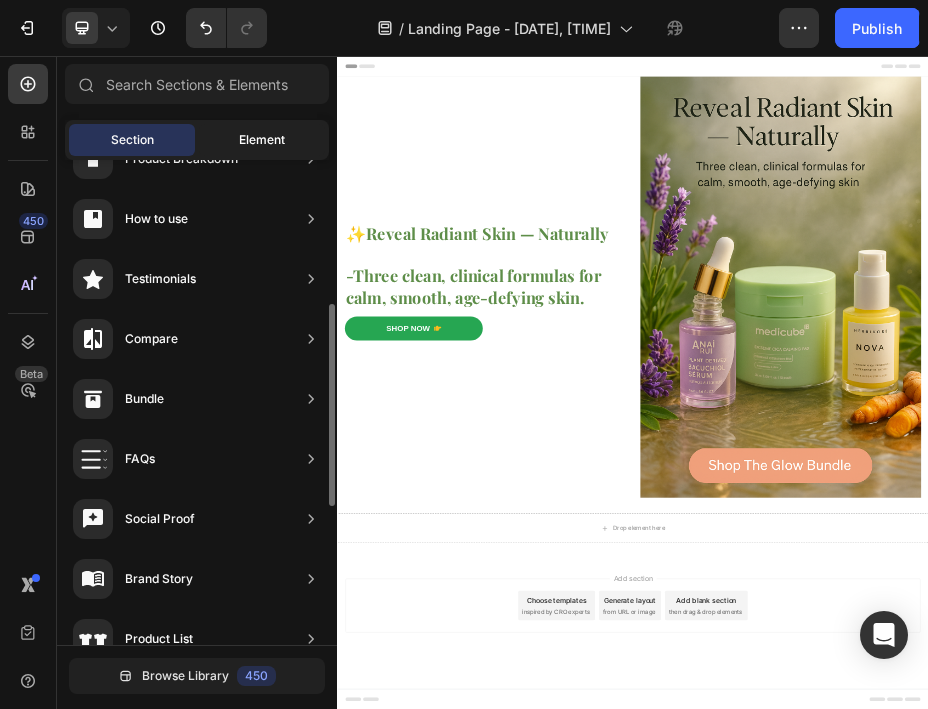 click on "Element" 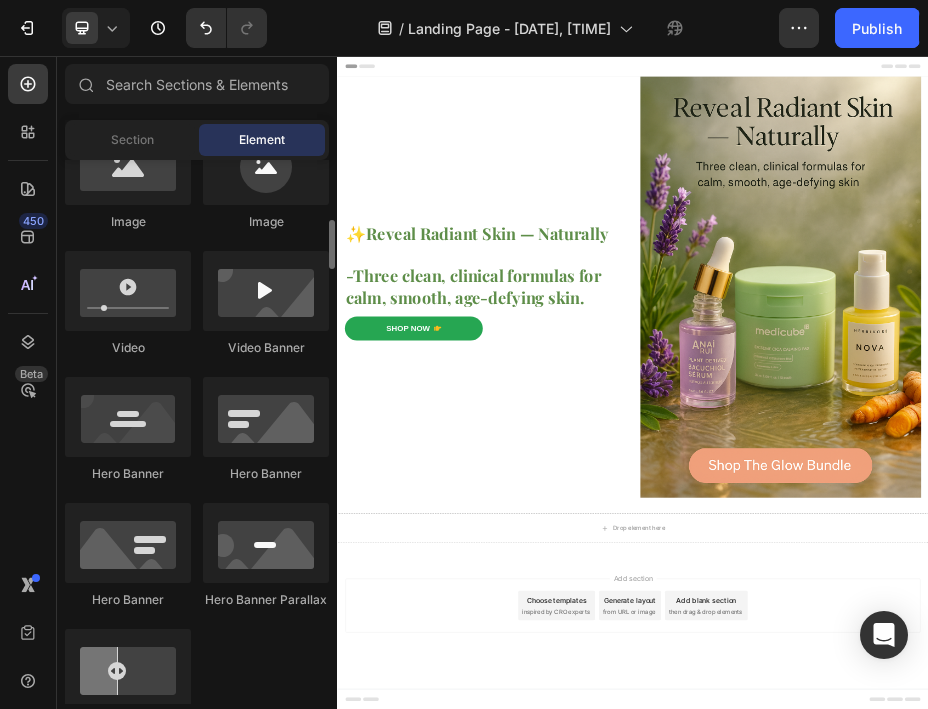 scroll, scrollTop: 673, scrollLeft: 0, axis: vertical 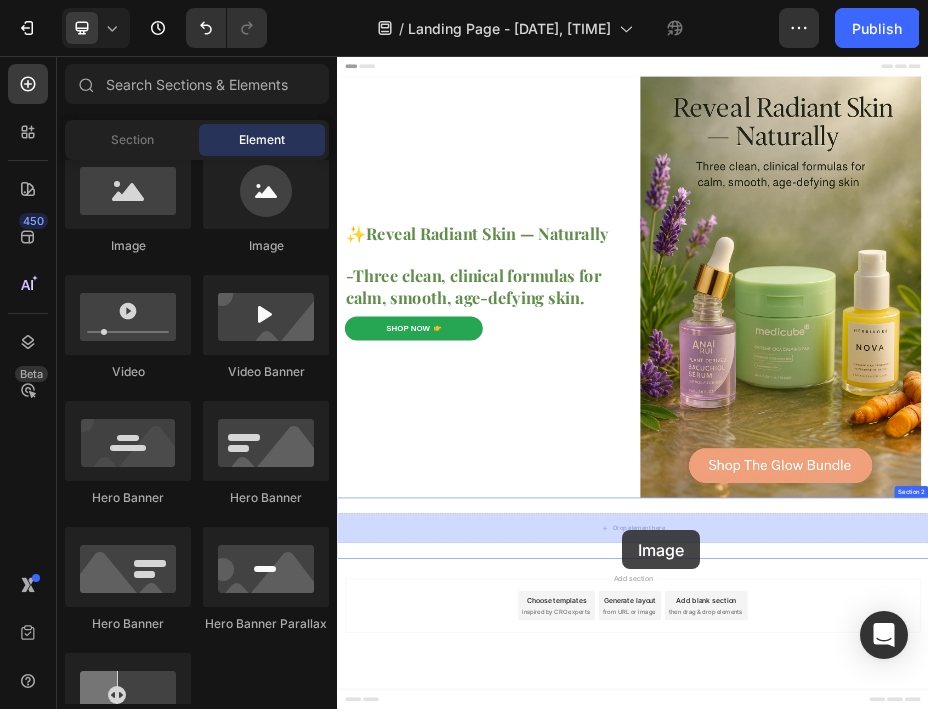 drag, startPoint x: 585, startPoint y: 255, endPoint x: 915, endPoint y: 1019, distance: 832.2235 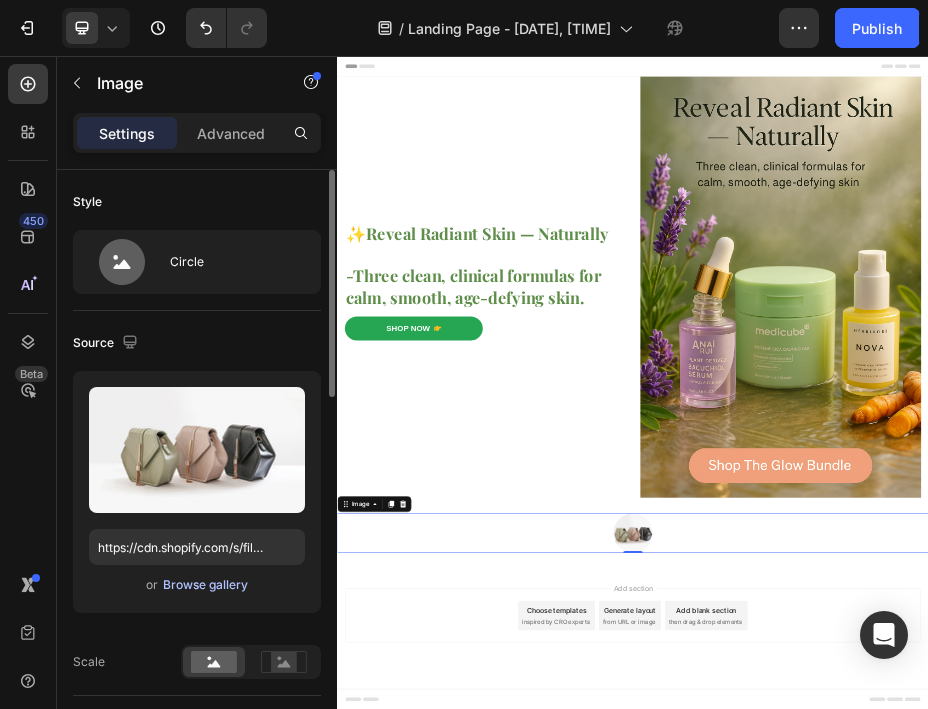 click on "Browse gallery" at bounding box center (205, 585) 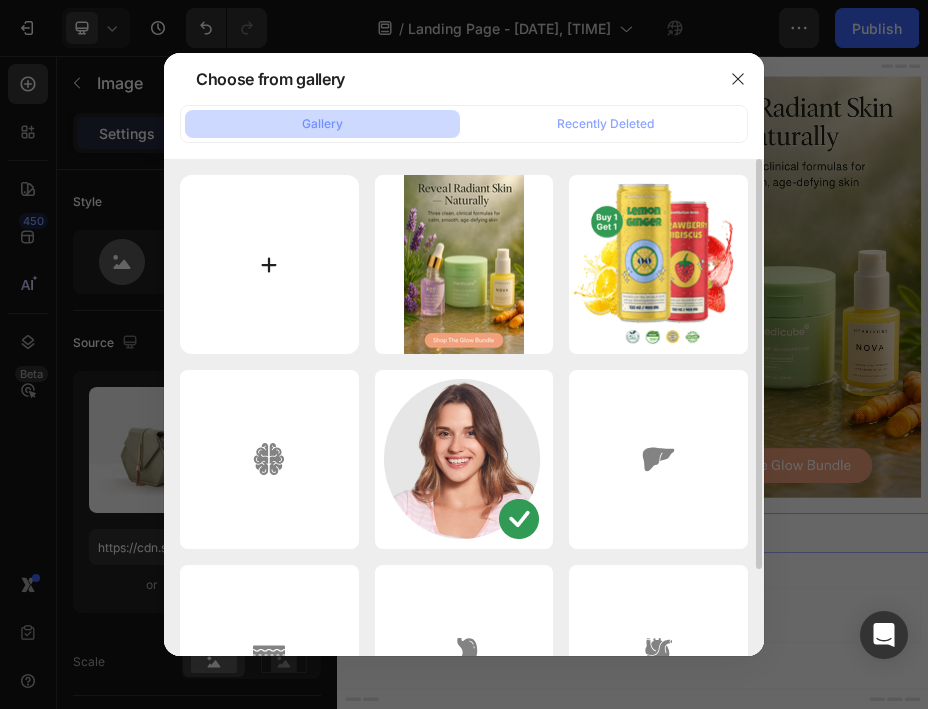 click at bounding box center [269, 264] 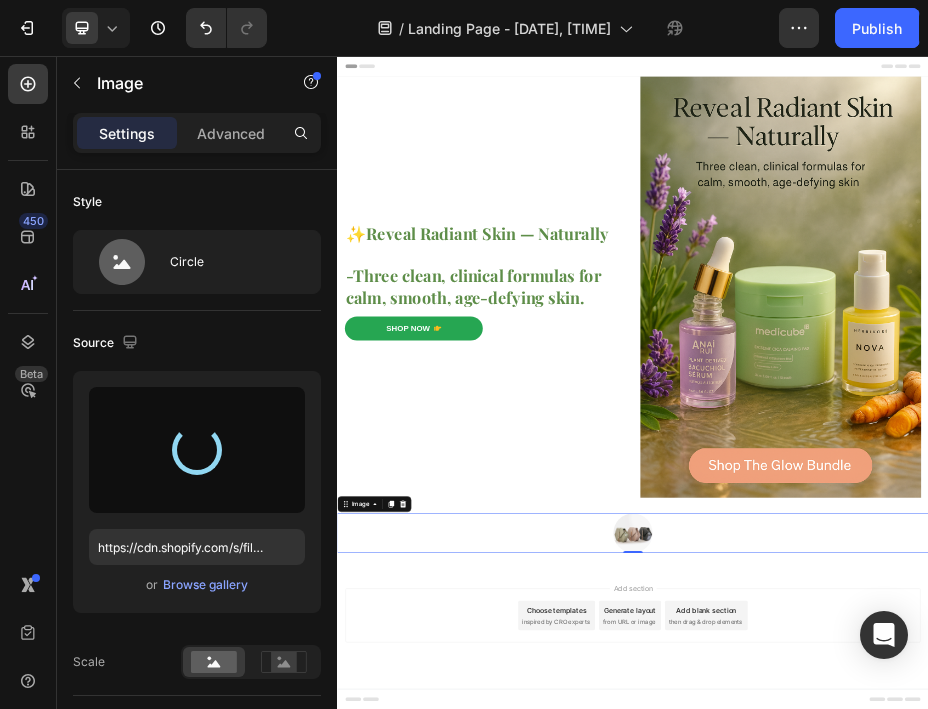 type on "https://cdn.shopify.com/s/files/1/0920/1228/2137/files/gempages_577936321855620037-0cb8442b-613b-4bf3-b5e9-895d1c10cb56.png" 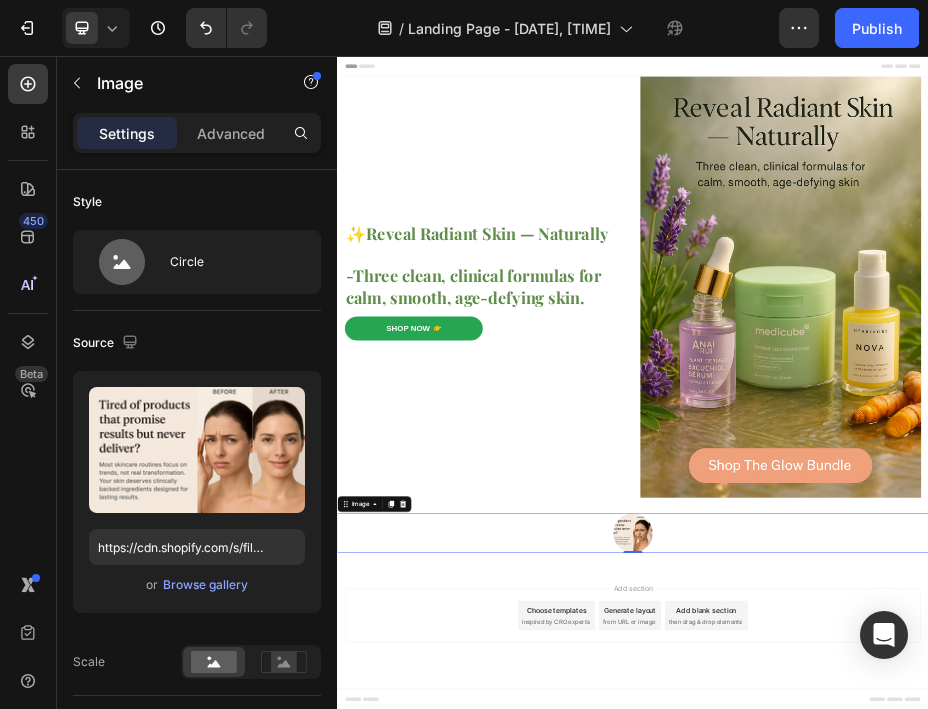 click at bounding box center (937, 1024) 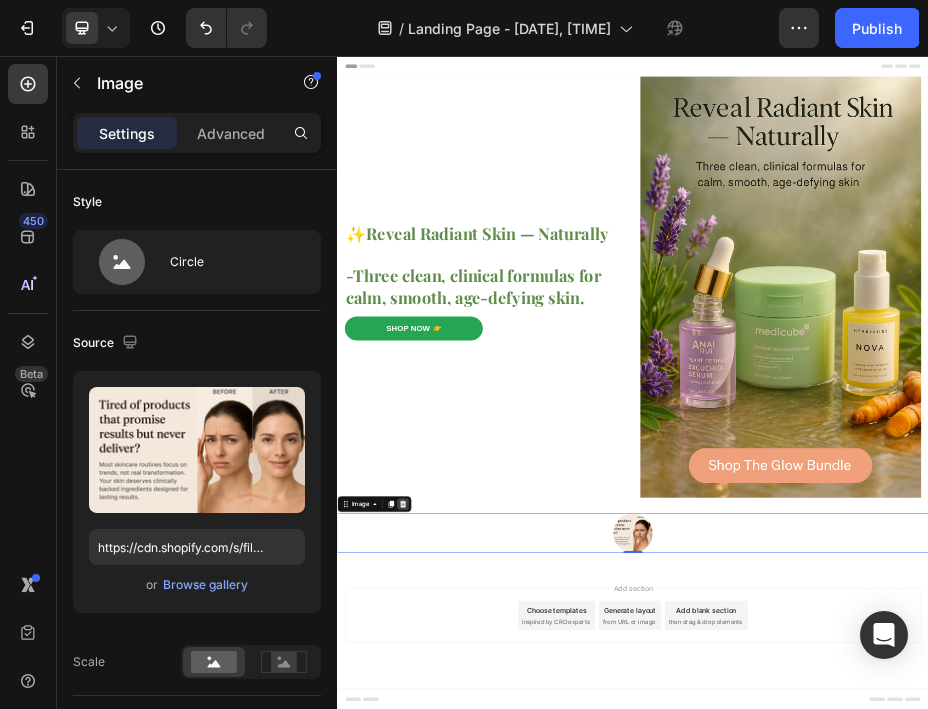 click 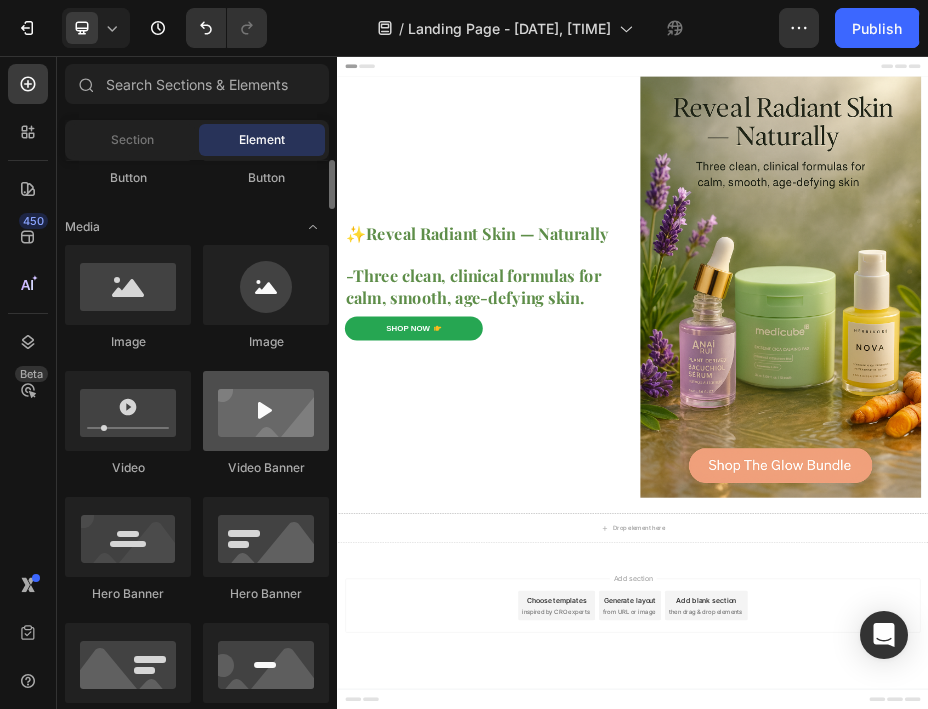 scroll, scrollTop: 500, scrollLeft: 0, axis: vertical 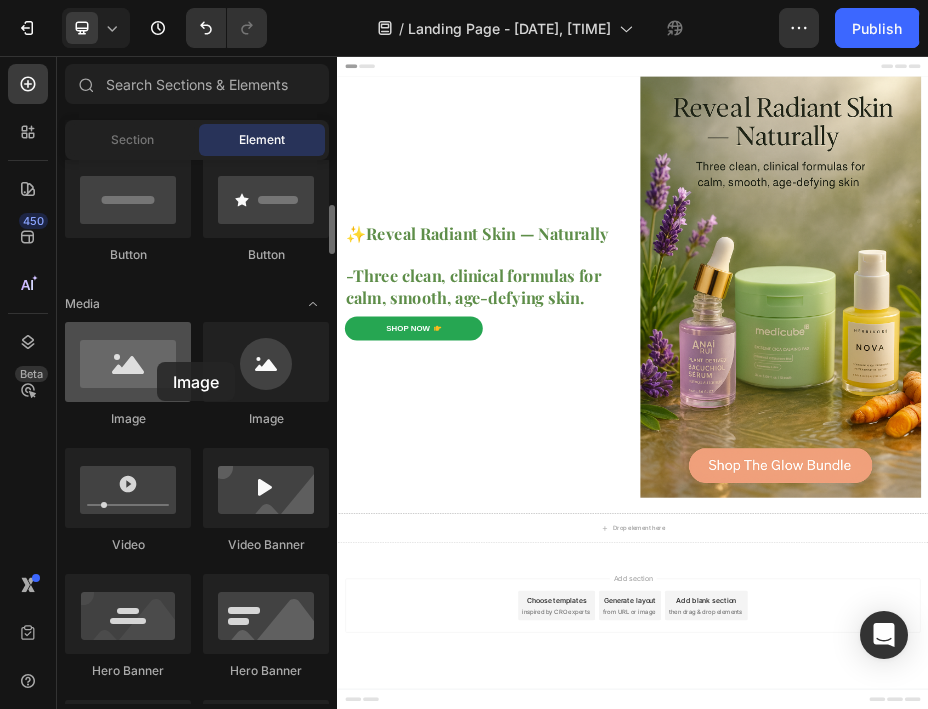 click at bounding box center [128, 362] 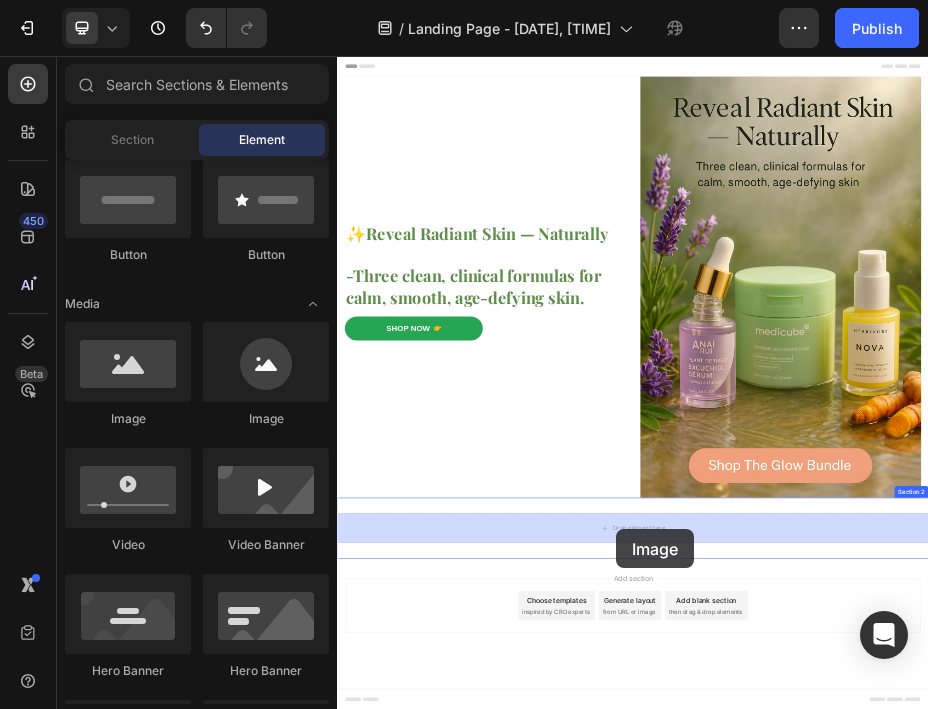 drag, startPoint x: 494, startPoint y: 418, endPoint x: 903, endPoint y: 1017, distance: 725.3151 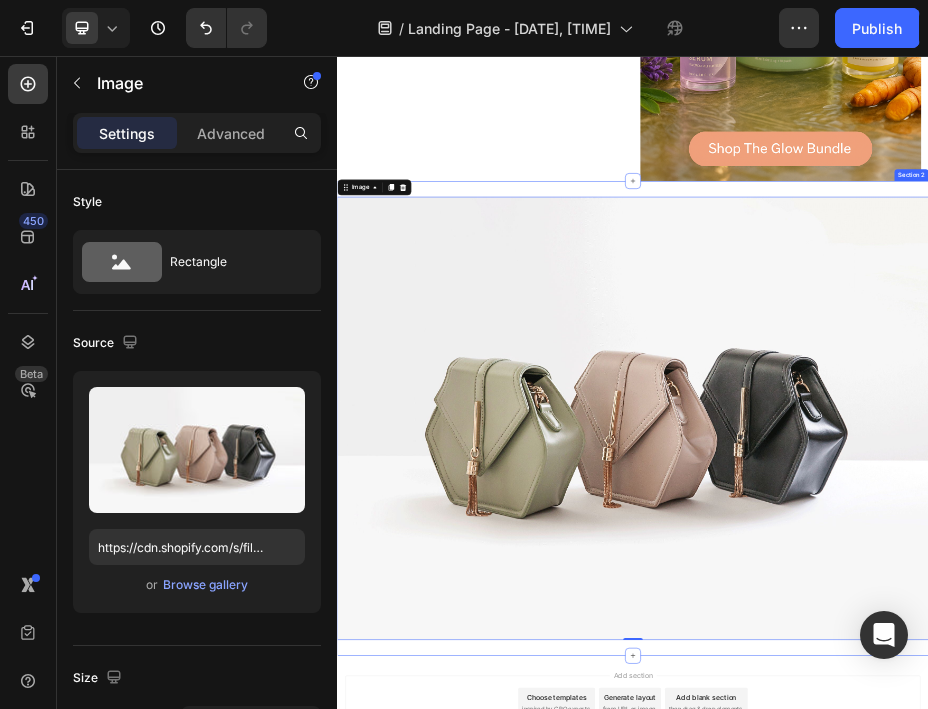 scroll, scrollTop: 671, scrollLeft: 0, axis: vertical 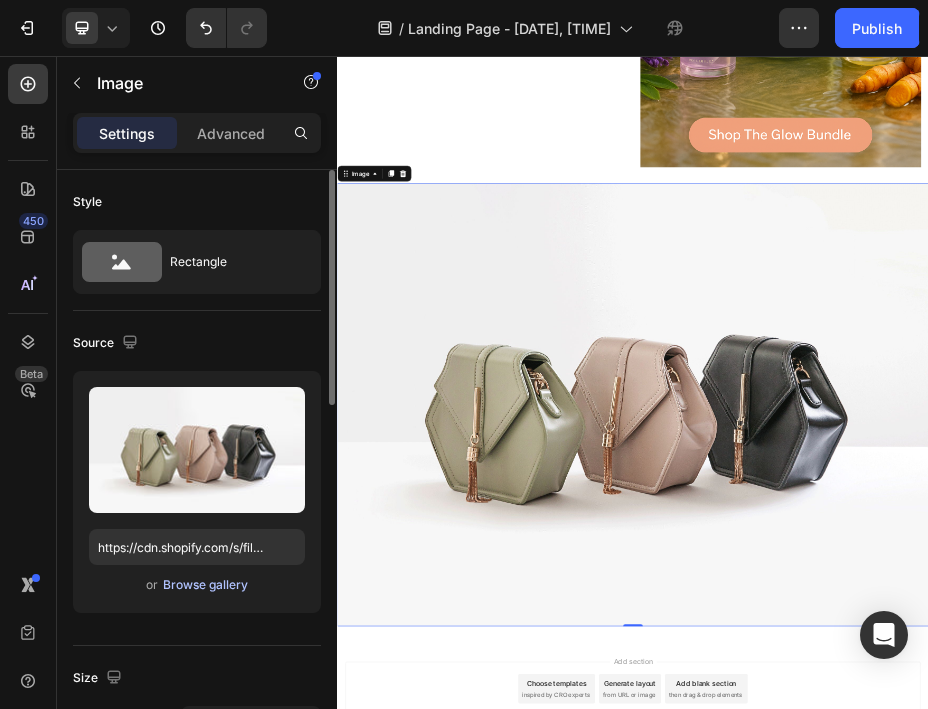click on "Browse gallery" at bounding box center (205, 585) 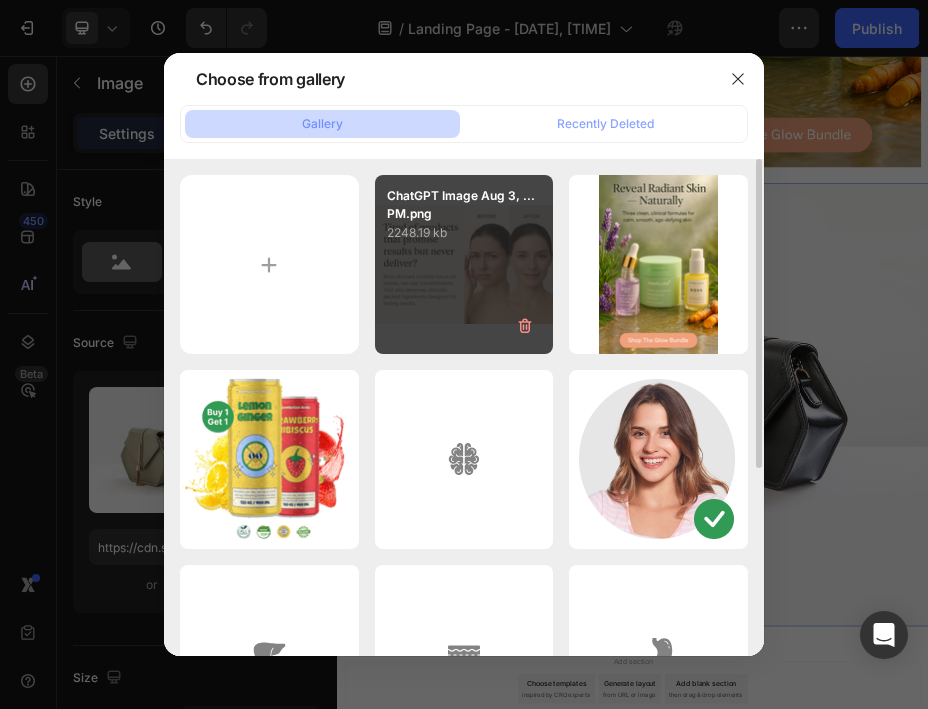 click on "2248.19 kb" at bounding box center [464, 233] 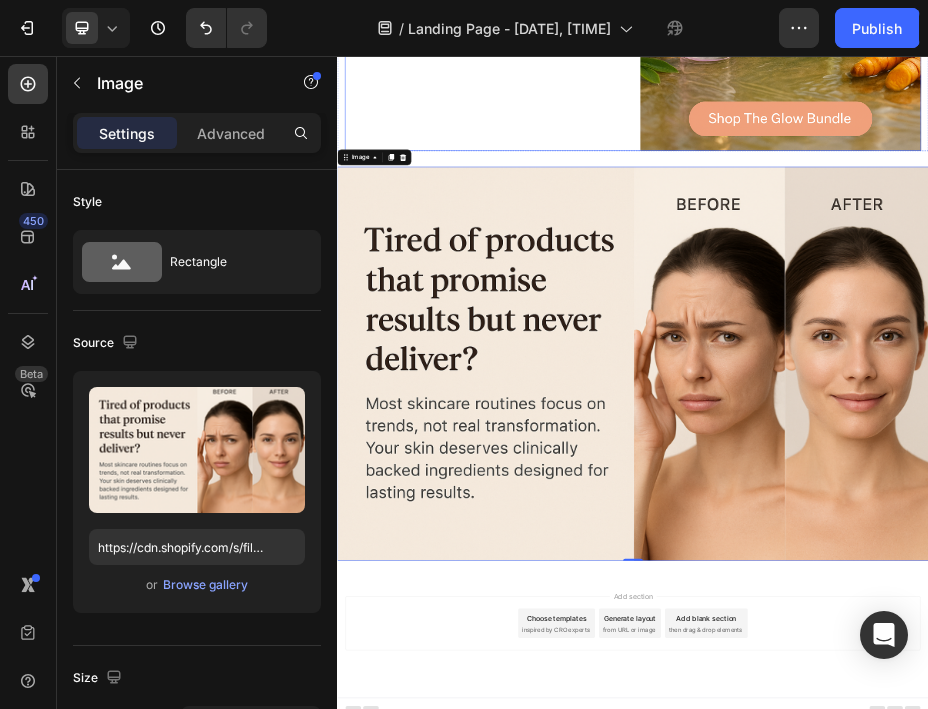 scroll, scrollTop: 722, scrollLeft: 0, axis: vertical 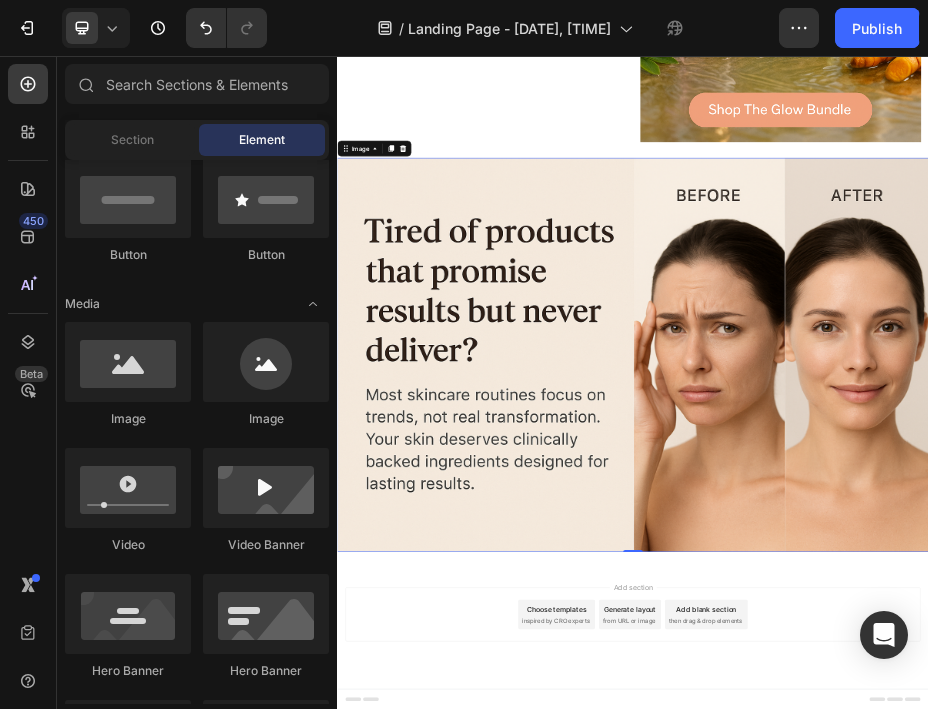 click on "Add section Choose templates inspired by CRO experts Generate layout from URL or image Add blank section then drag & drop elements" at bounding box center [937, 1217] 